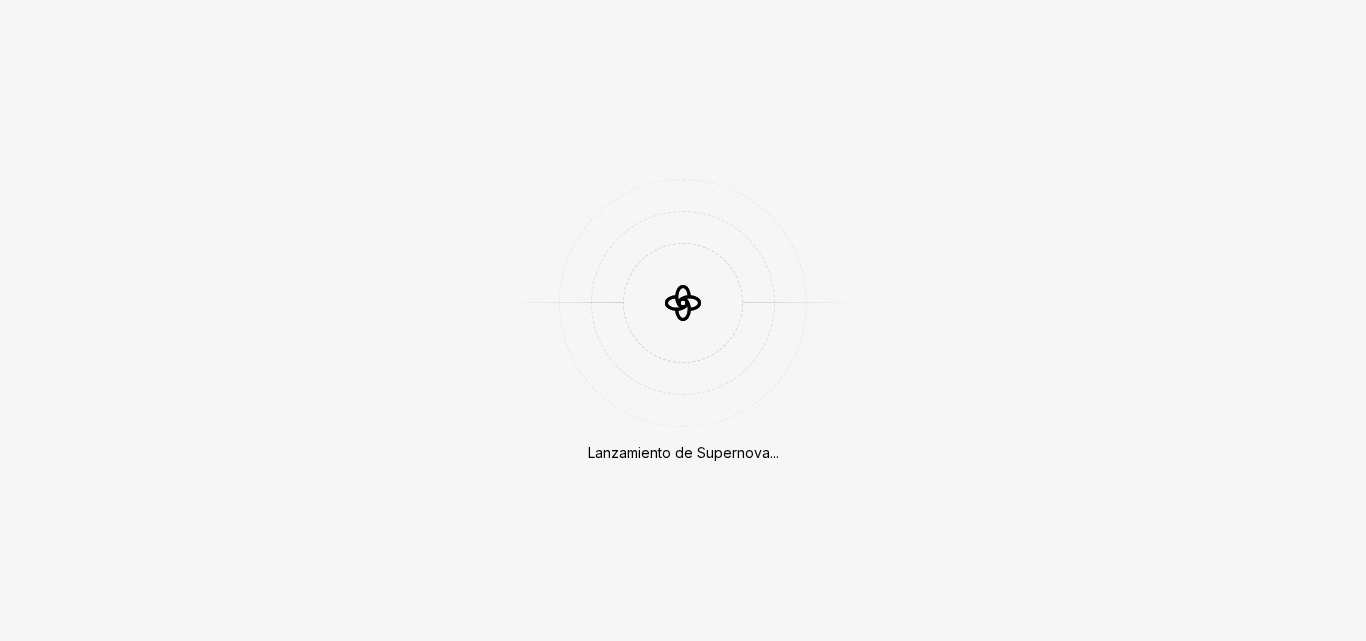 scroll, scrollTop: 0, scrollLeft: 0, axis: both 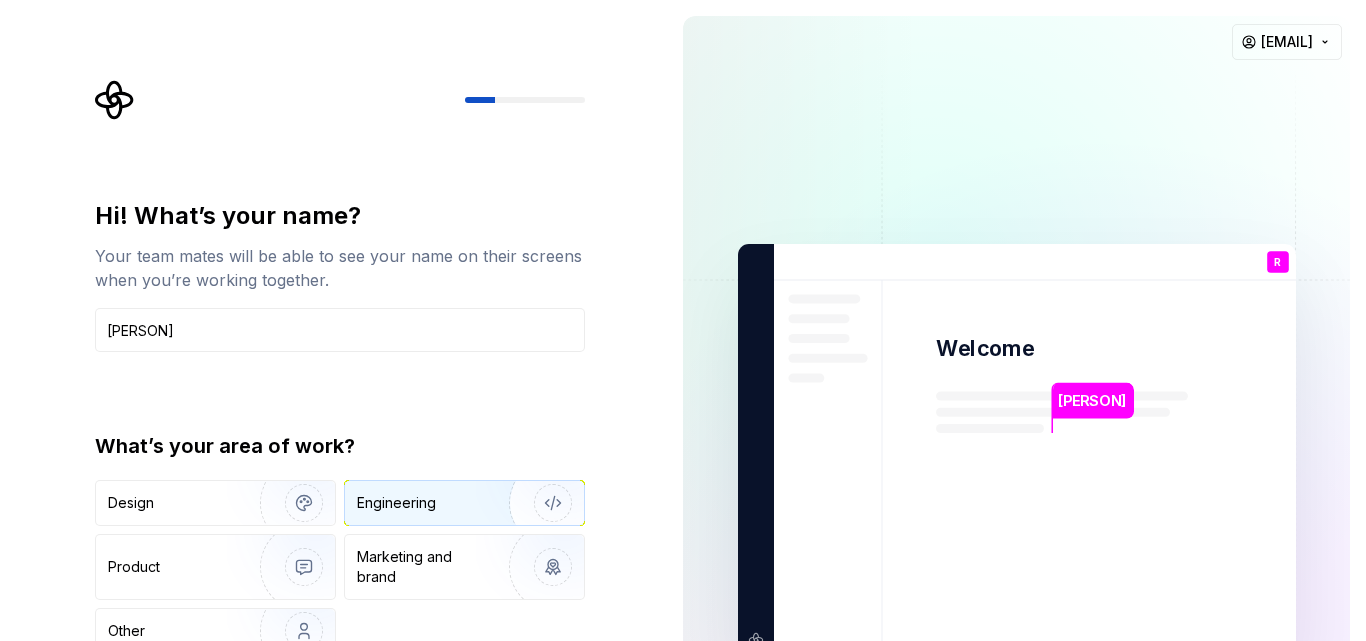 type on "[PERSON]" 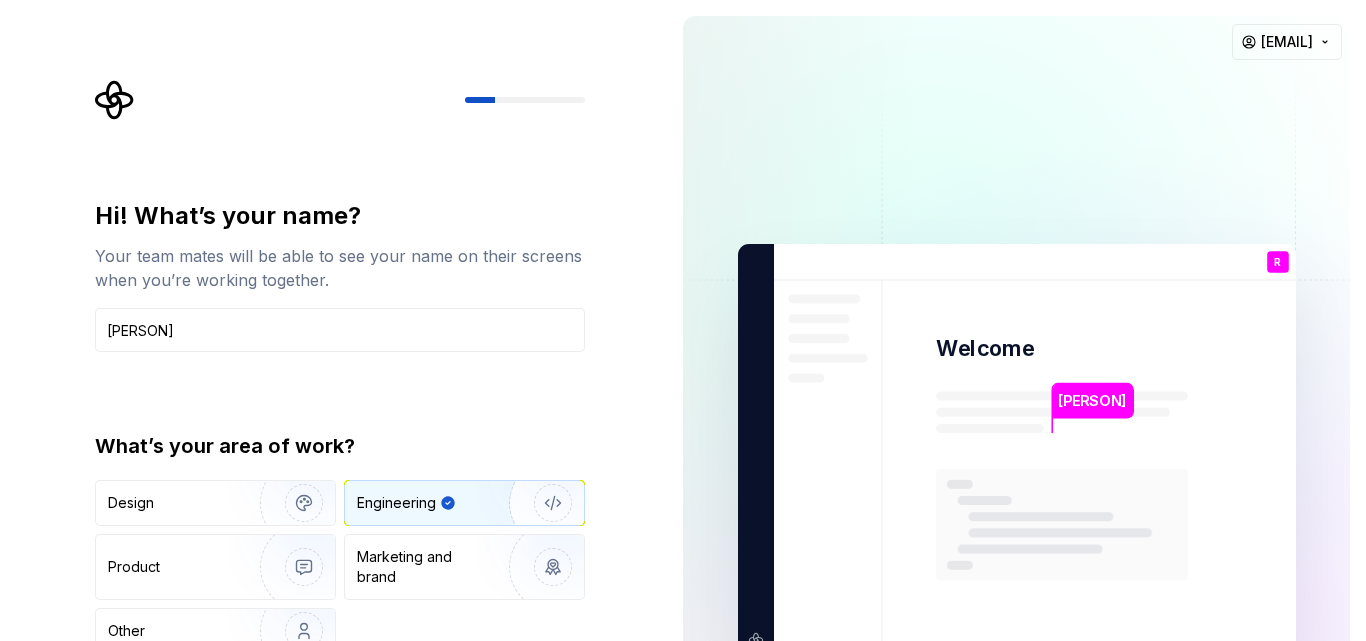 click on "Hi! What’s your name? Your team mates will be able to see your name on their screens when you’re working together. [PERSON] What’s your area of work? Design Engineering Product Marketing and brand Other Continue" at bounding box center (333, 451) 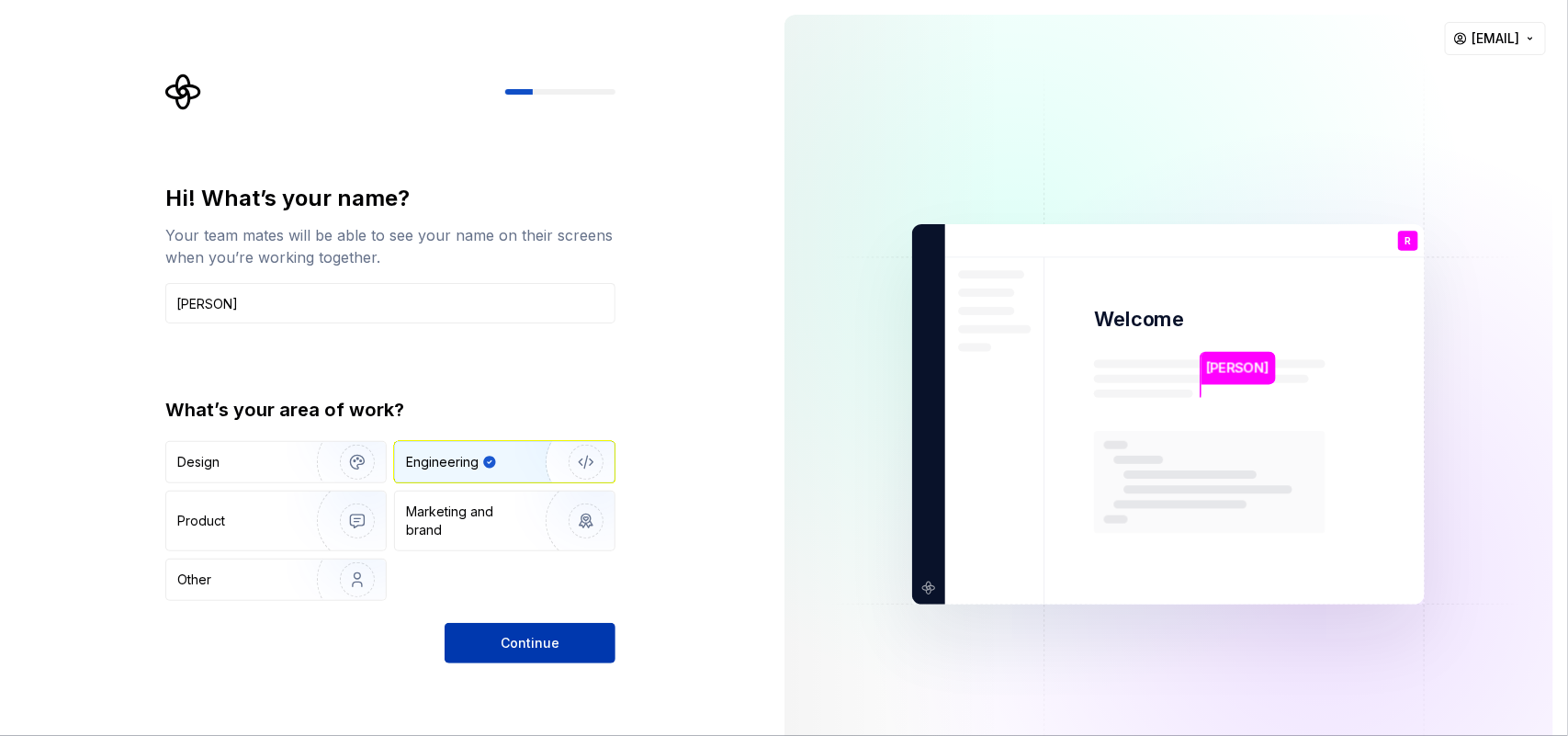click on "Continue" at bounding box center (530, 643) 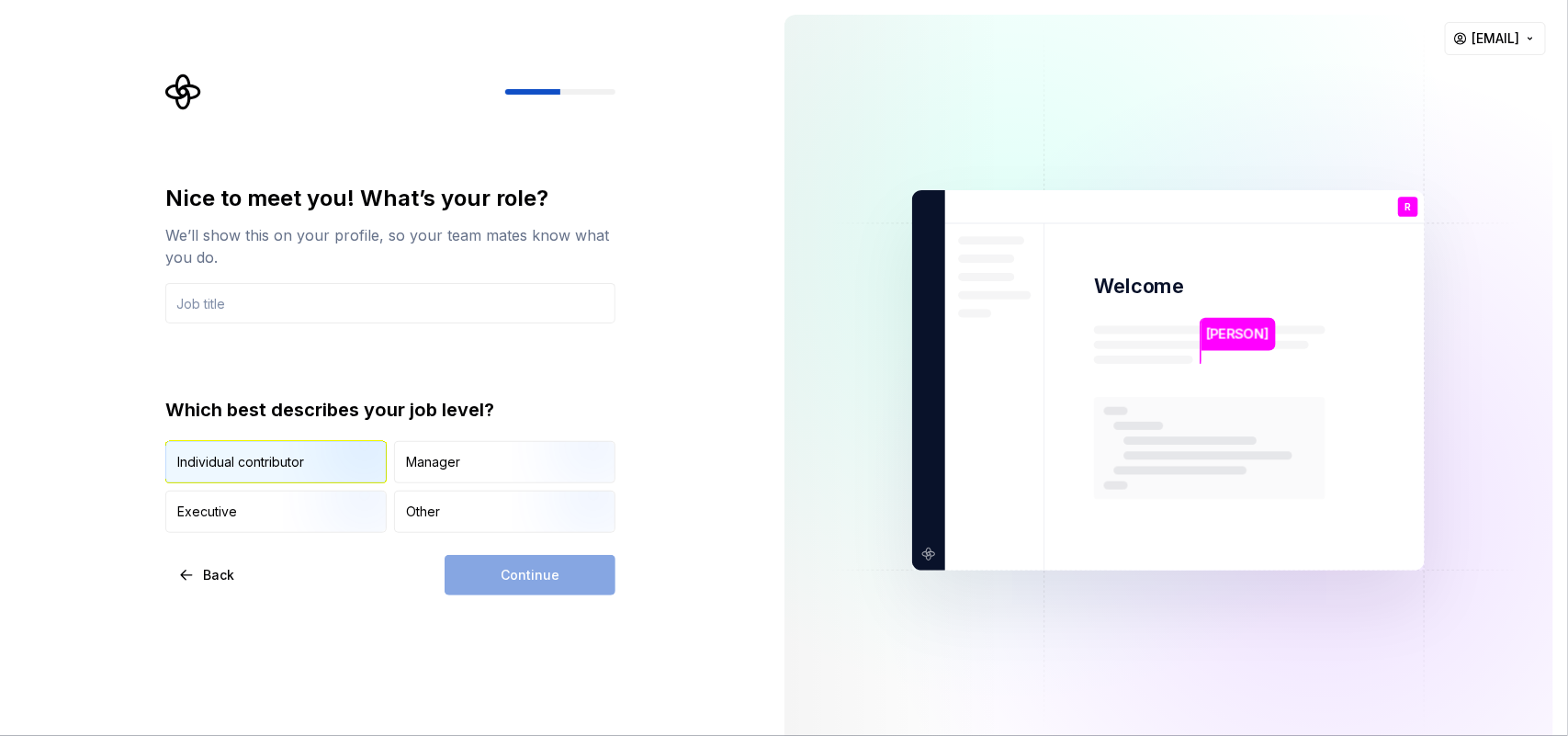 click at bounding box center (342, 485) 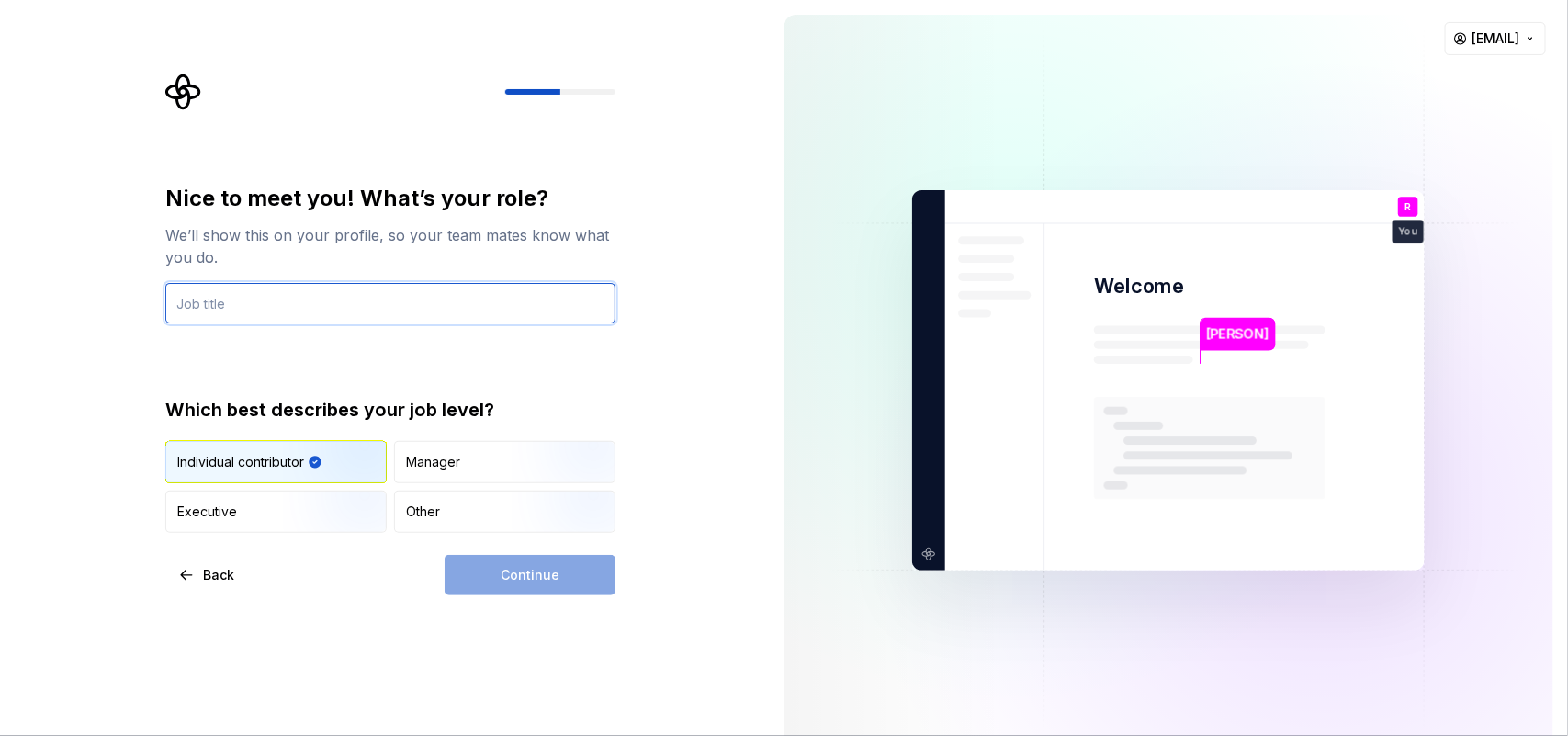 click at bounding box center (390, 303) 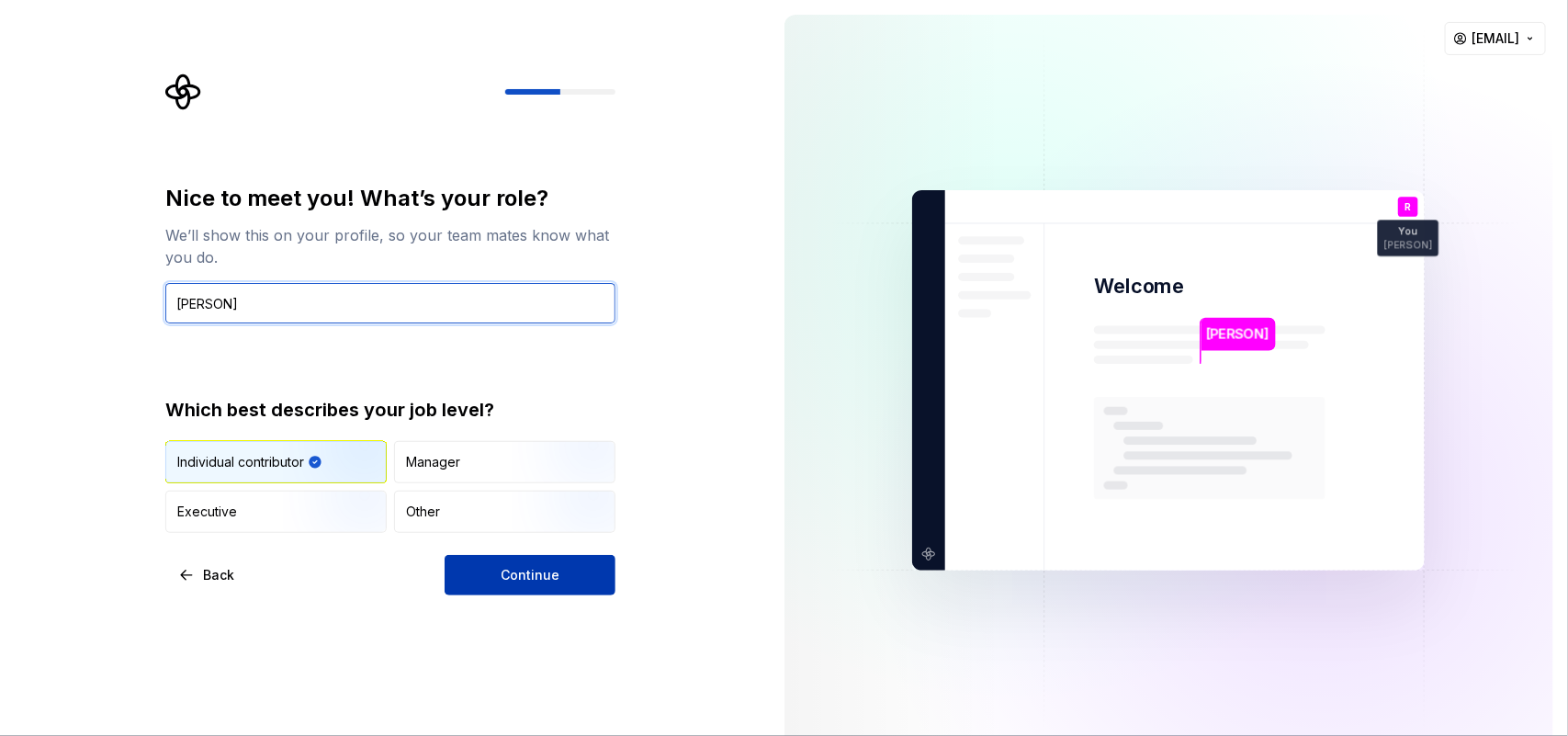 type on "[PERSON]" 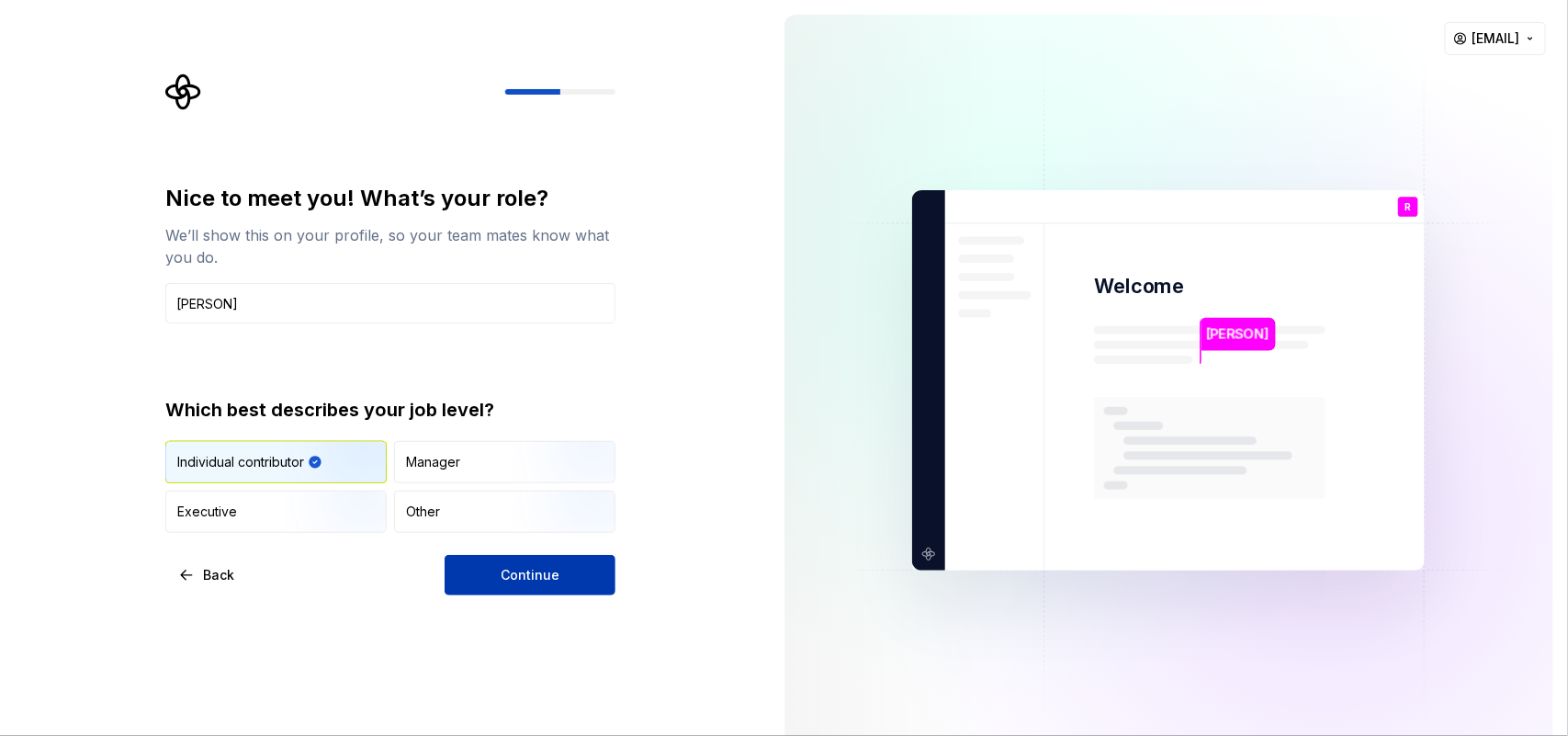 click on "Continue" at bounding box center [530, 575] 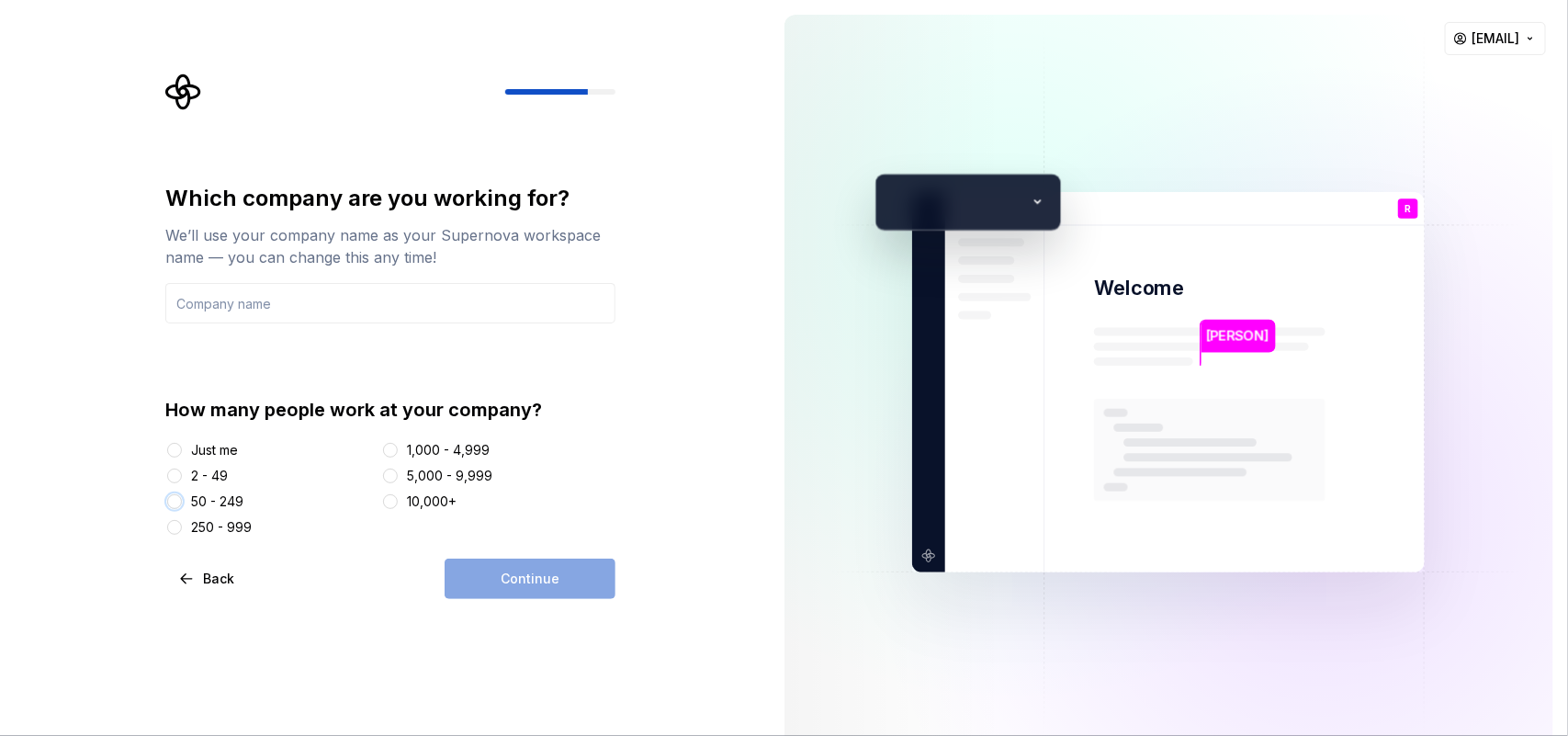 click on "50 - 249" at bounding box center (175, 502) 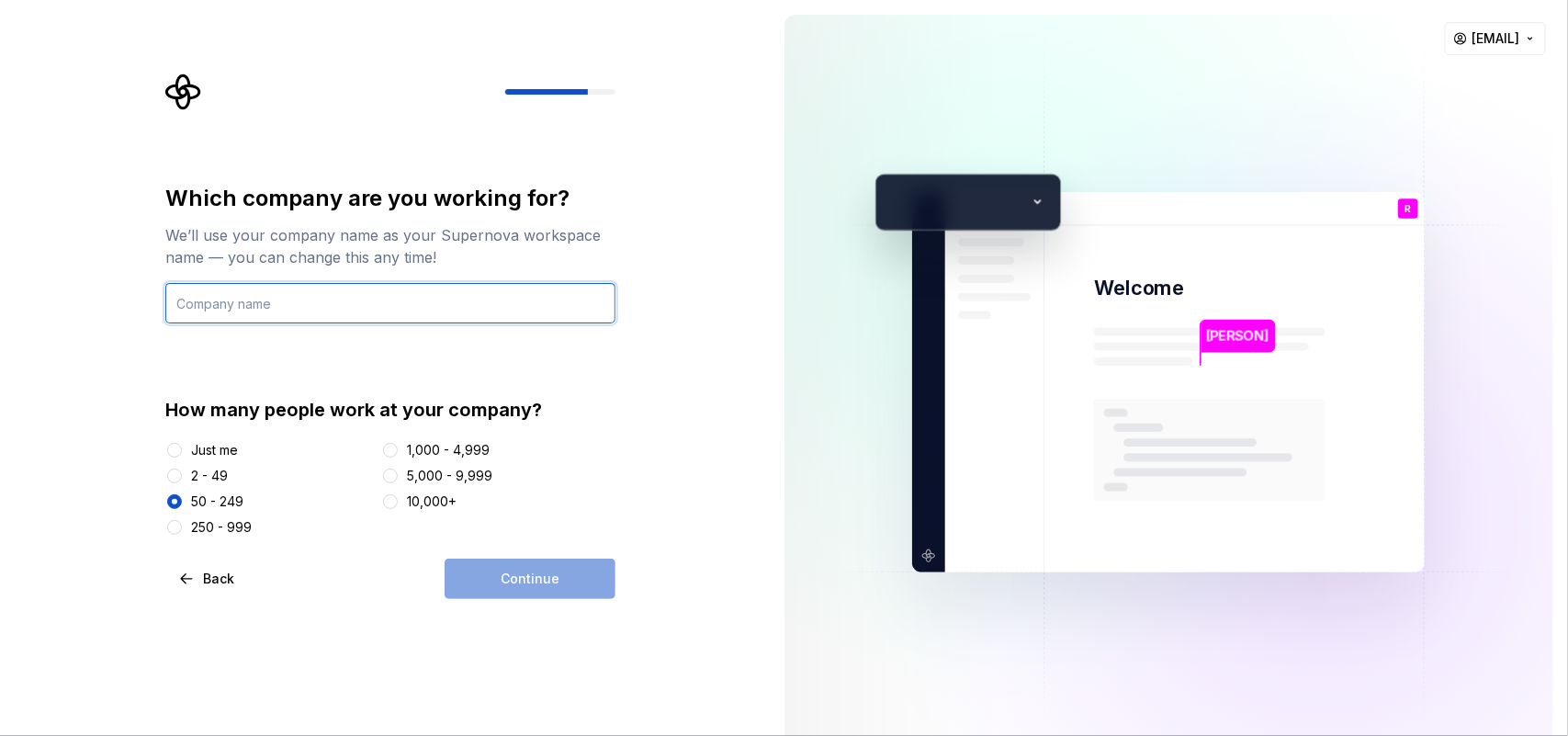 click at bounding box center [390, 303] 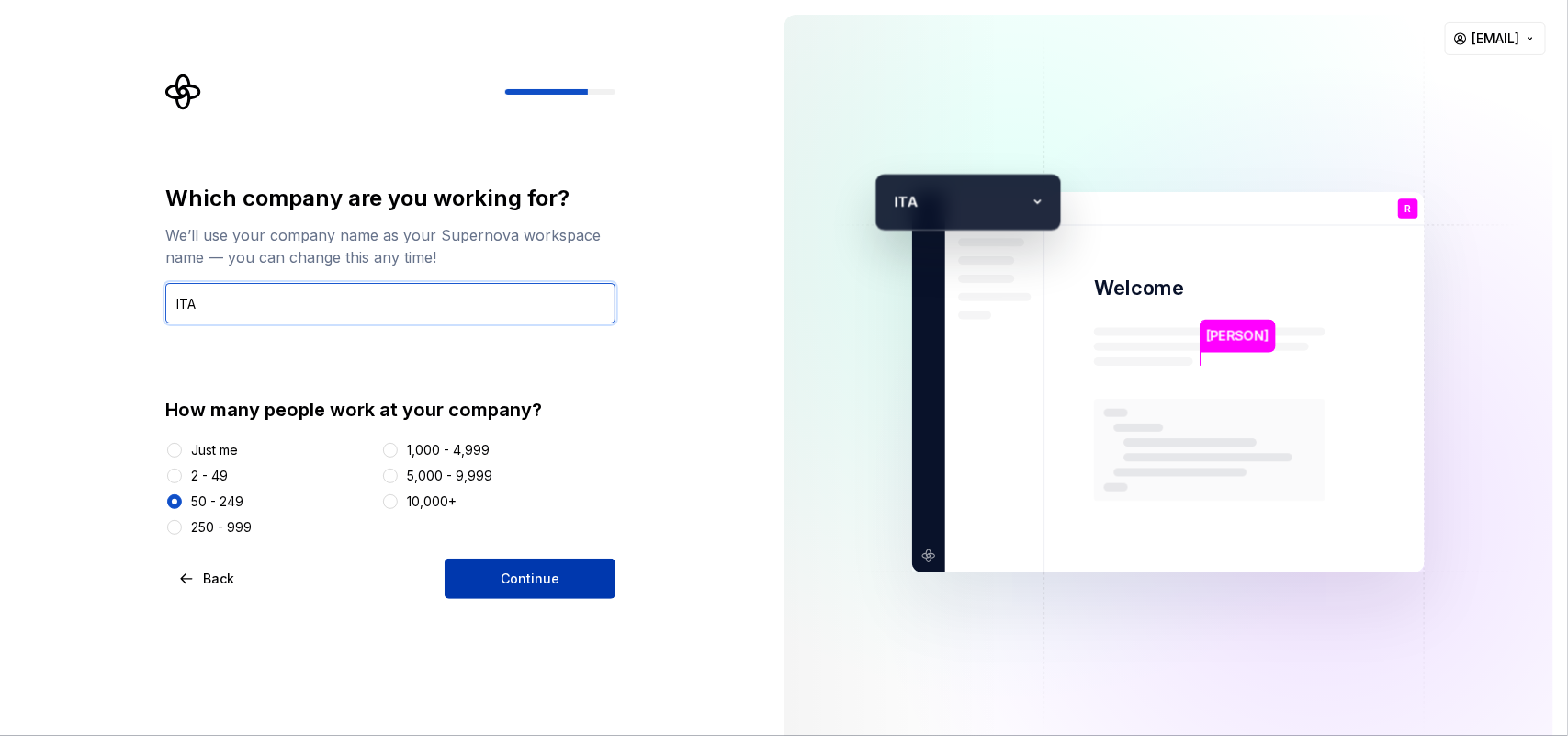 type on "ITA" 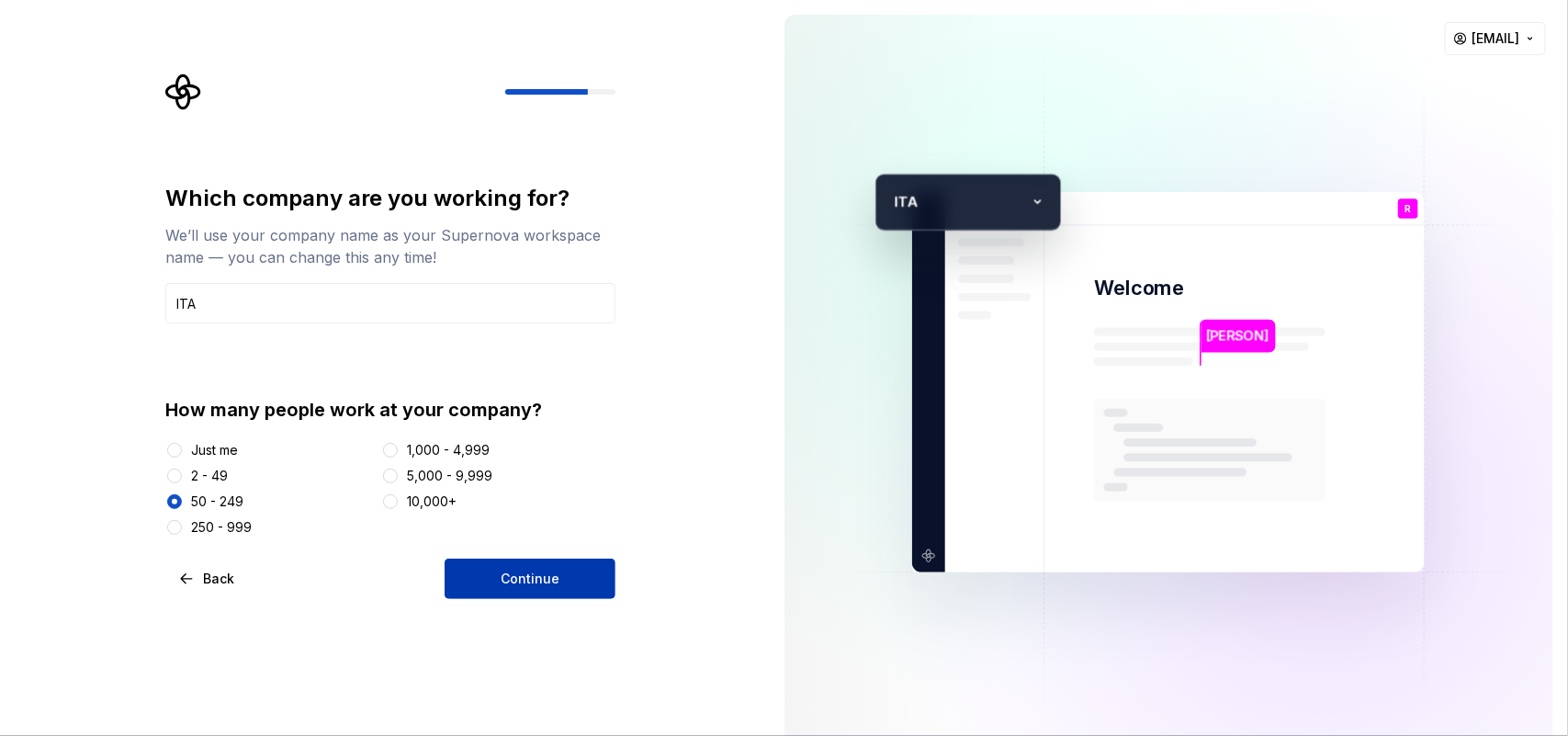 click on "Continue" at bounding box center (530, 579) 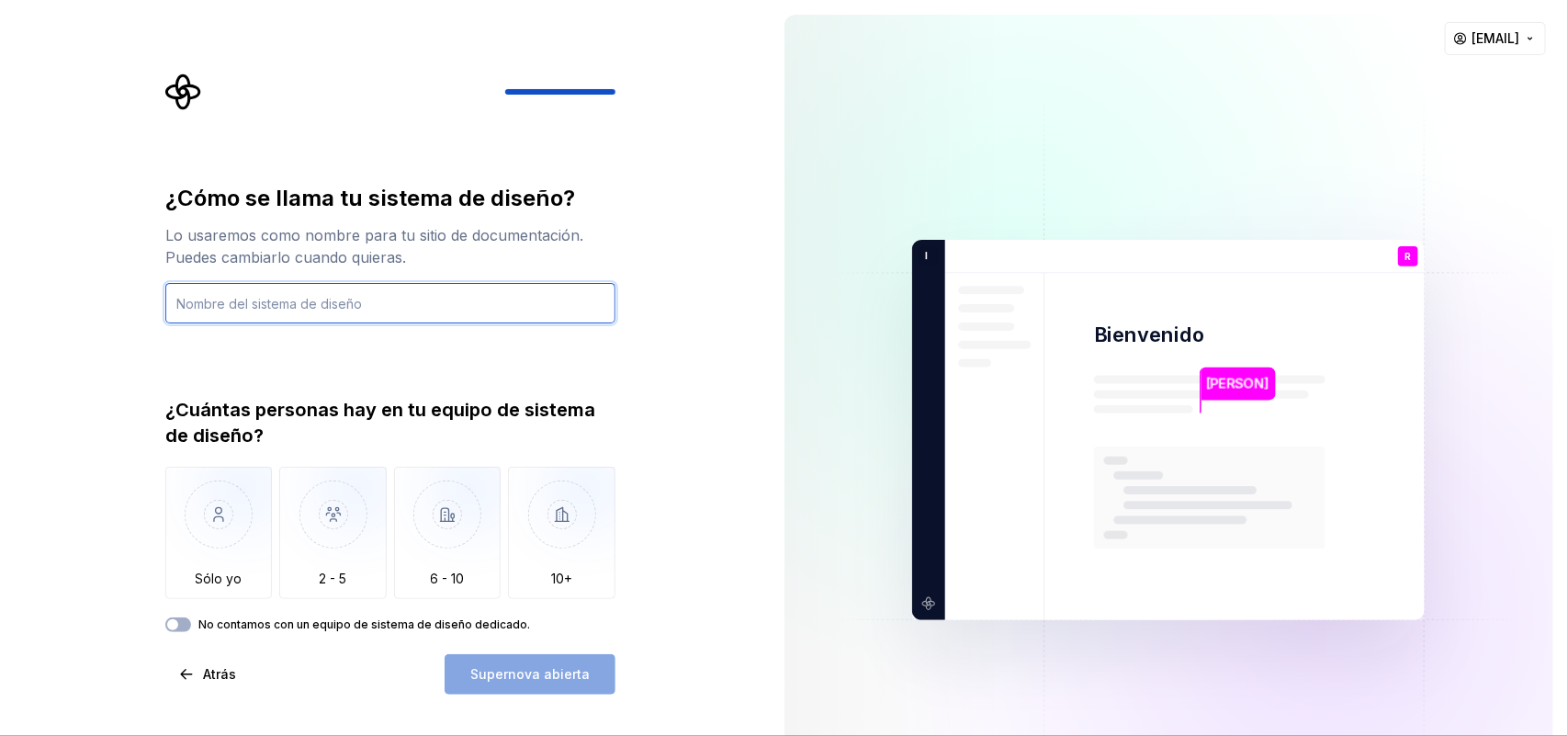 click at bounding box center (390, 303) 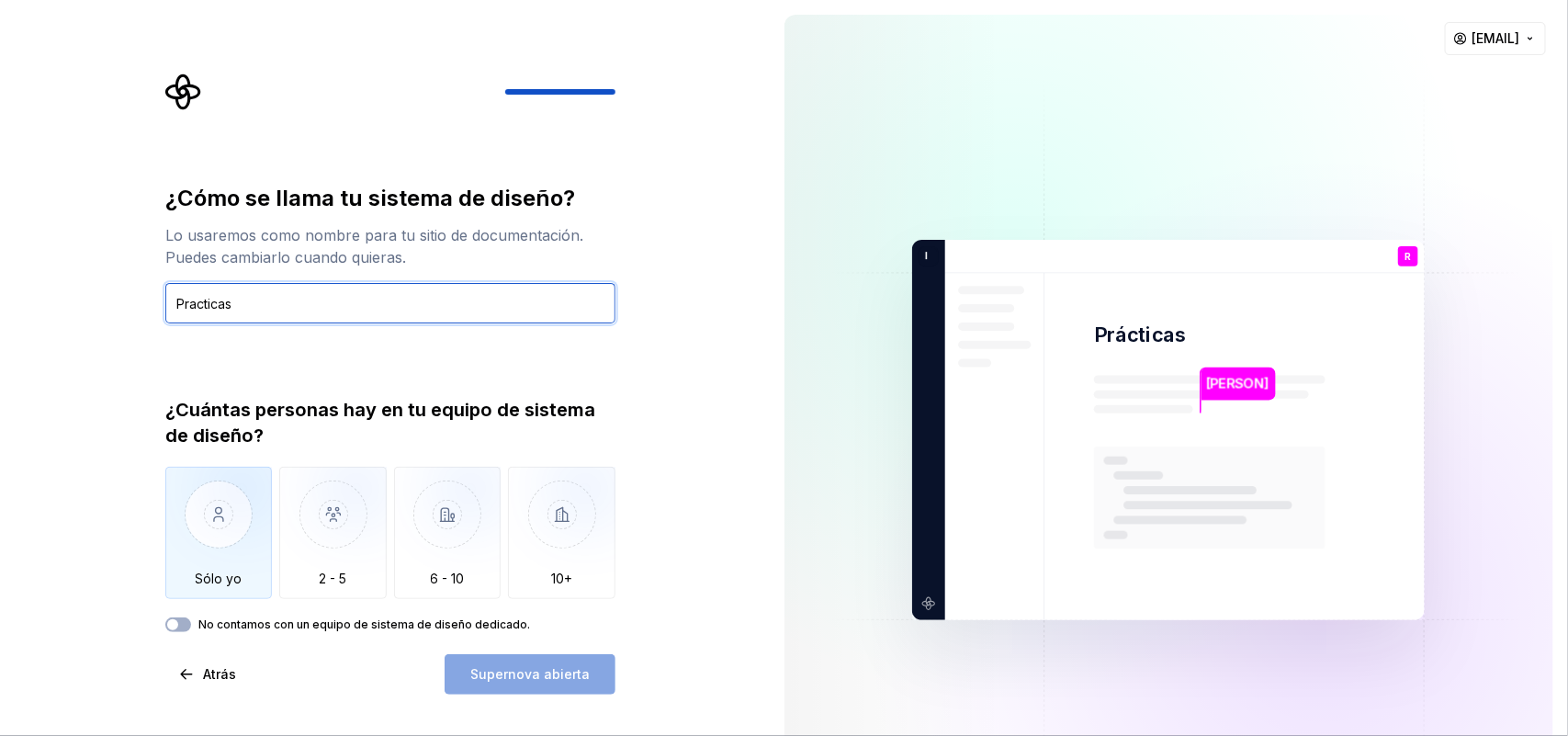 type on "Practicas" 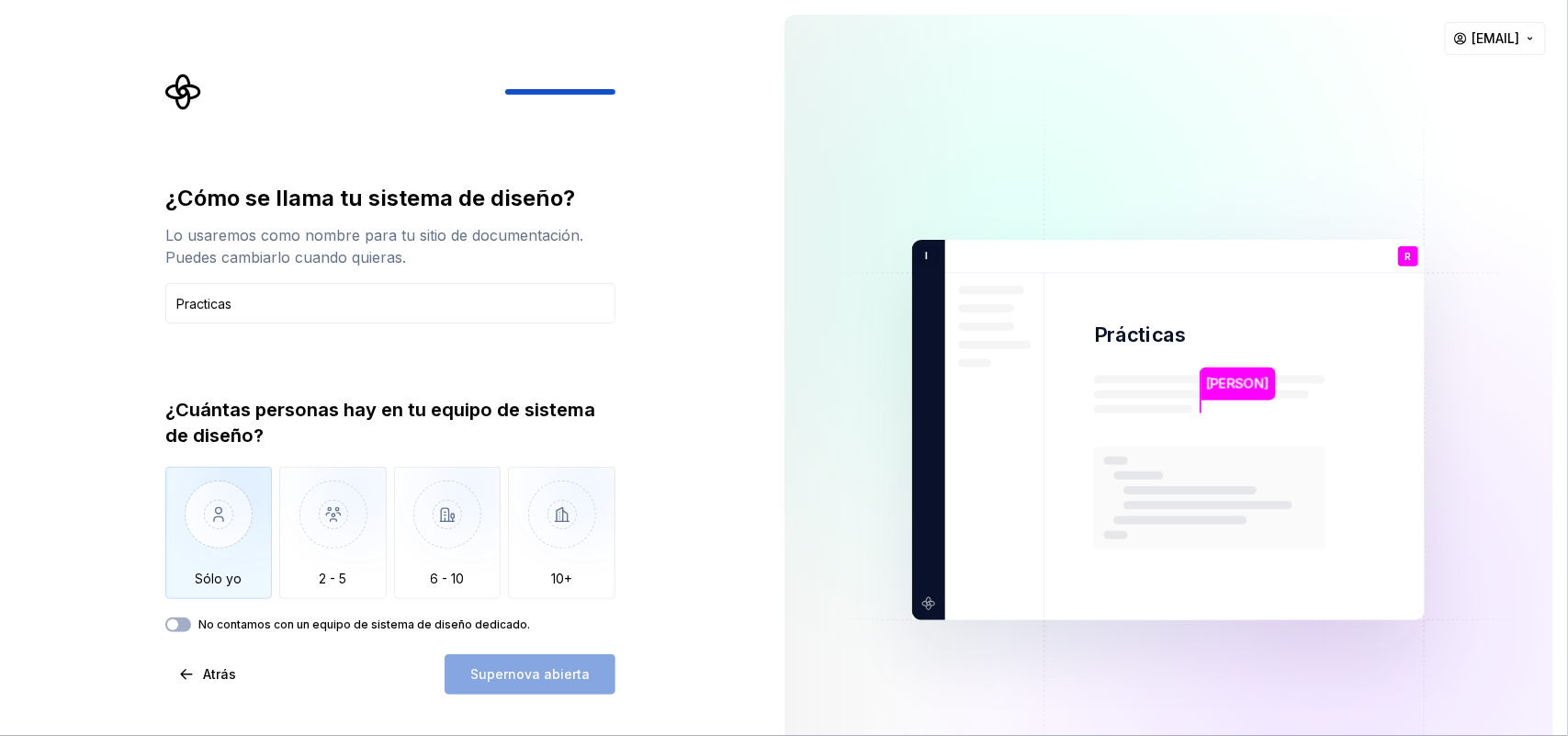 click at bounding box center [219, 528] 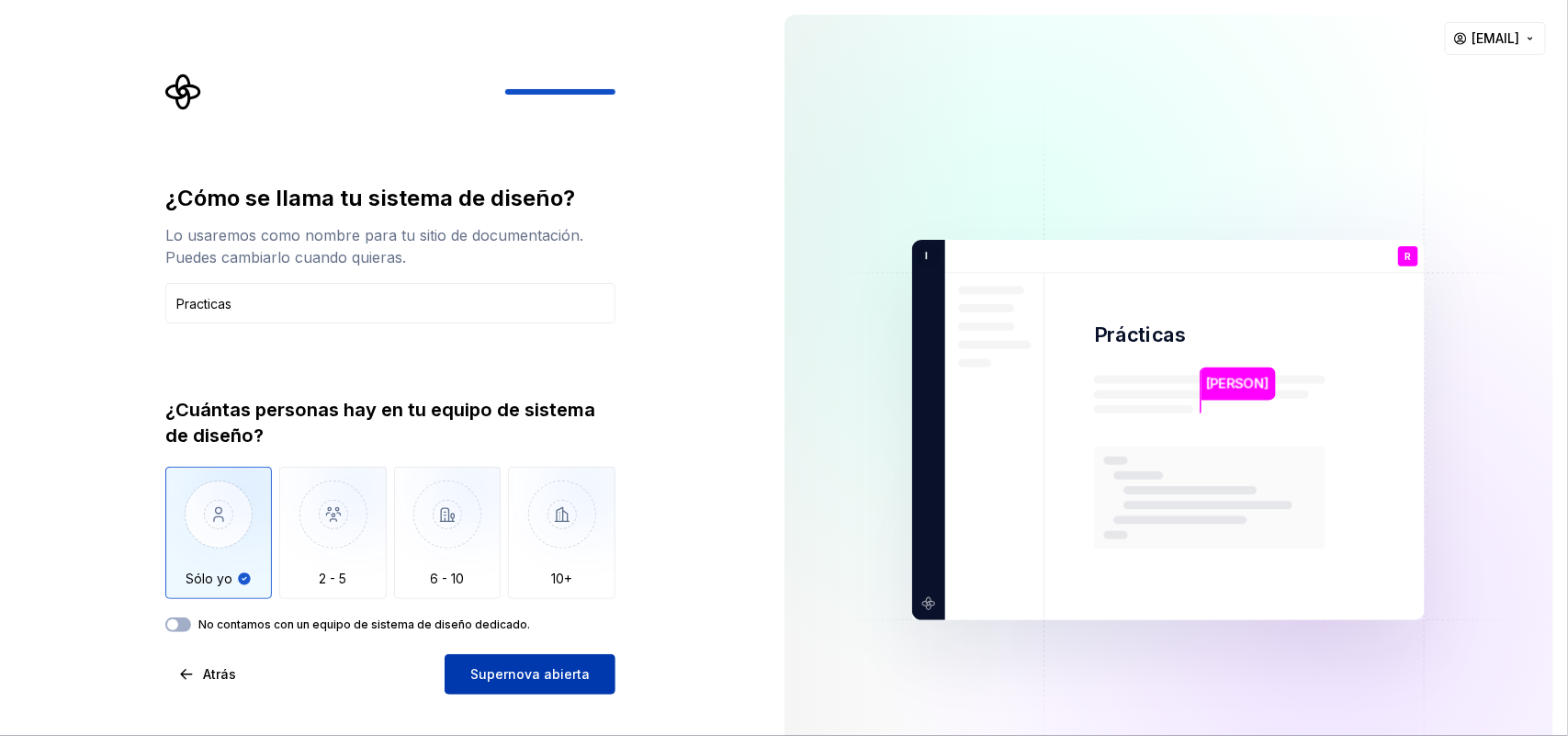 click on "Supernova abierta" at bounding box center [530, 674] 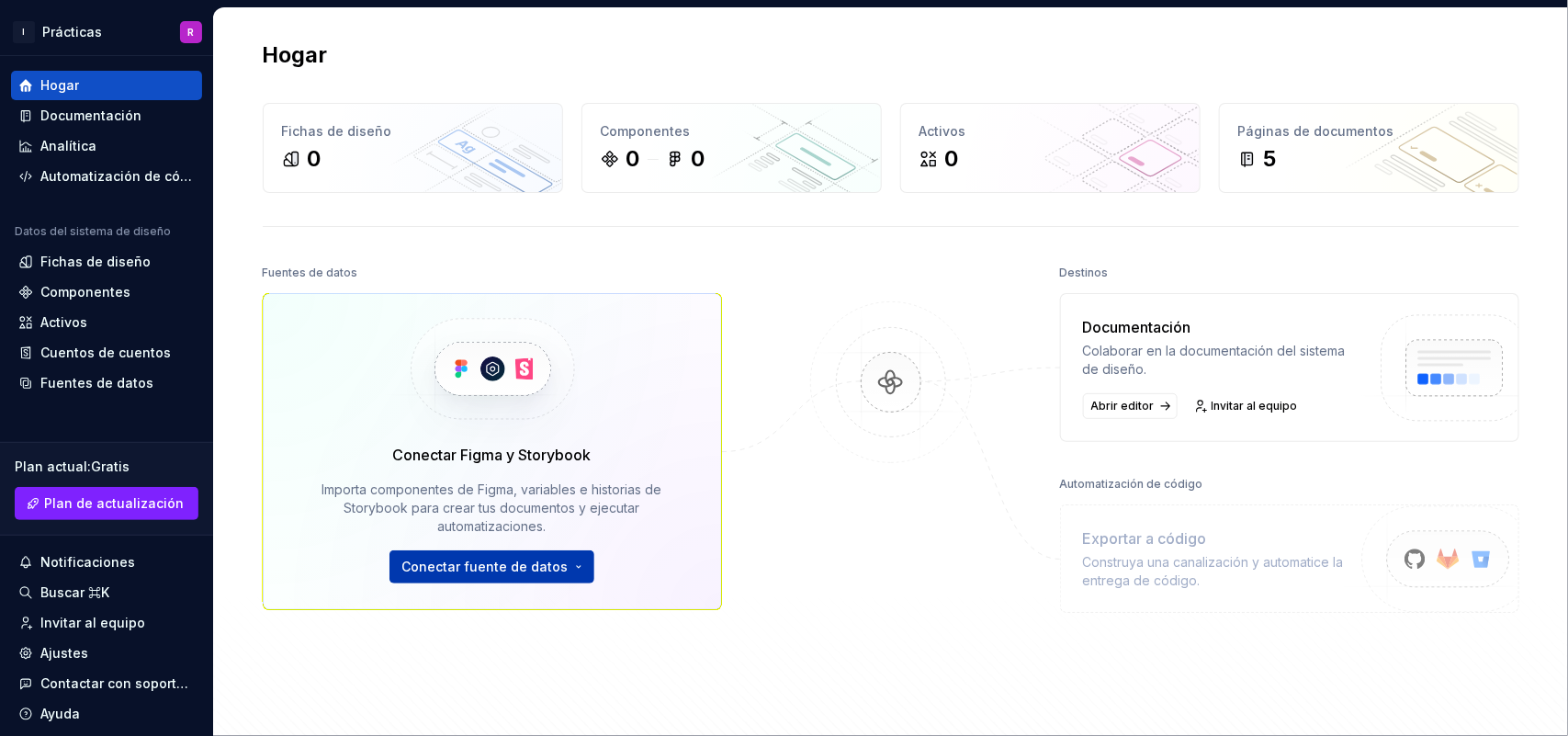 click on "I Prácticas R Hogar Documentación Analítica Automatización de código Datos del sistema de diseño Fichas de diseño Componentes Activos Cuentos de cuentos Fuentes de datos Plan actual  :  Gratis Plan de actualización Notificaciones Buscar ⌘K Invitar al equipo Ajustes Contactar con soporte técnico Ayuda Hogar Fichas de diseño 0 Componentes 0 0 Activos 0 Páginas de documentos 5 Fuentes de datos Conectar Figma y Storybook Importa componentes de Figma, variables e historias de Storybook para crear tus documentos y ejecutar automatizaciones. Conectar fuente de datos Destinos Documentación Colaborar en la documentación del sistema de diseño. Abrir editor Invitar al equipo Automatización de código Exportar a código Construya una canalización y automatice la entrega de código. Documentación del producto Aprenda a construir, gestionar y mantener sistemas de diseño de formas más inteligentes. Documentación para desarrolladores Únete a nuestra comunidad de Slack   Texto original" at bounding box center (784, 368) 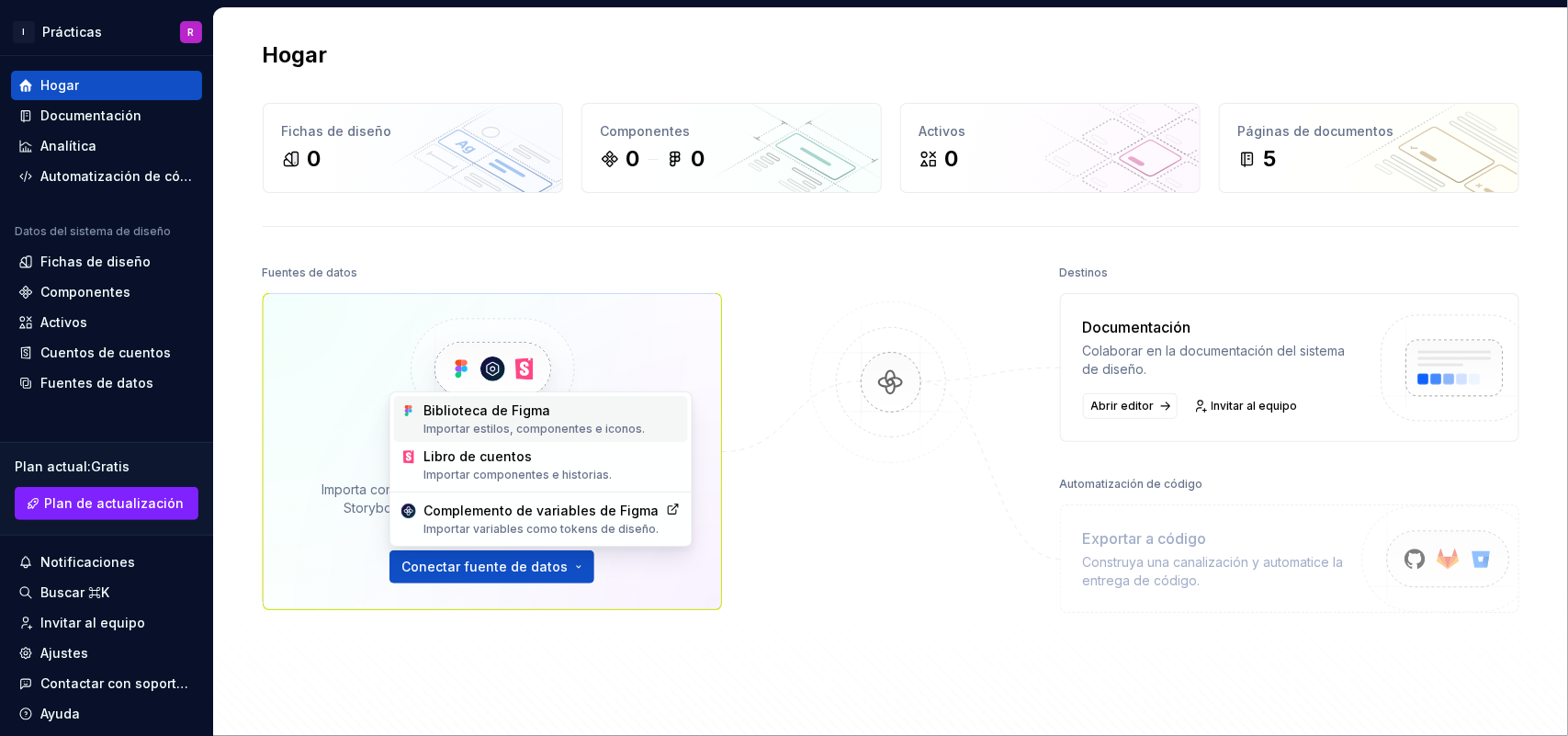 click on "Biblioteca de Figma" at bounding box center [487, 410] 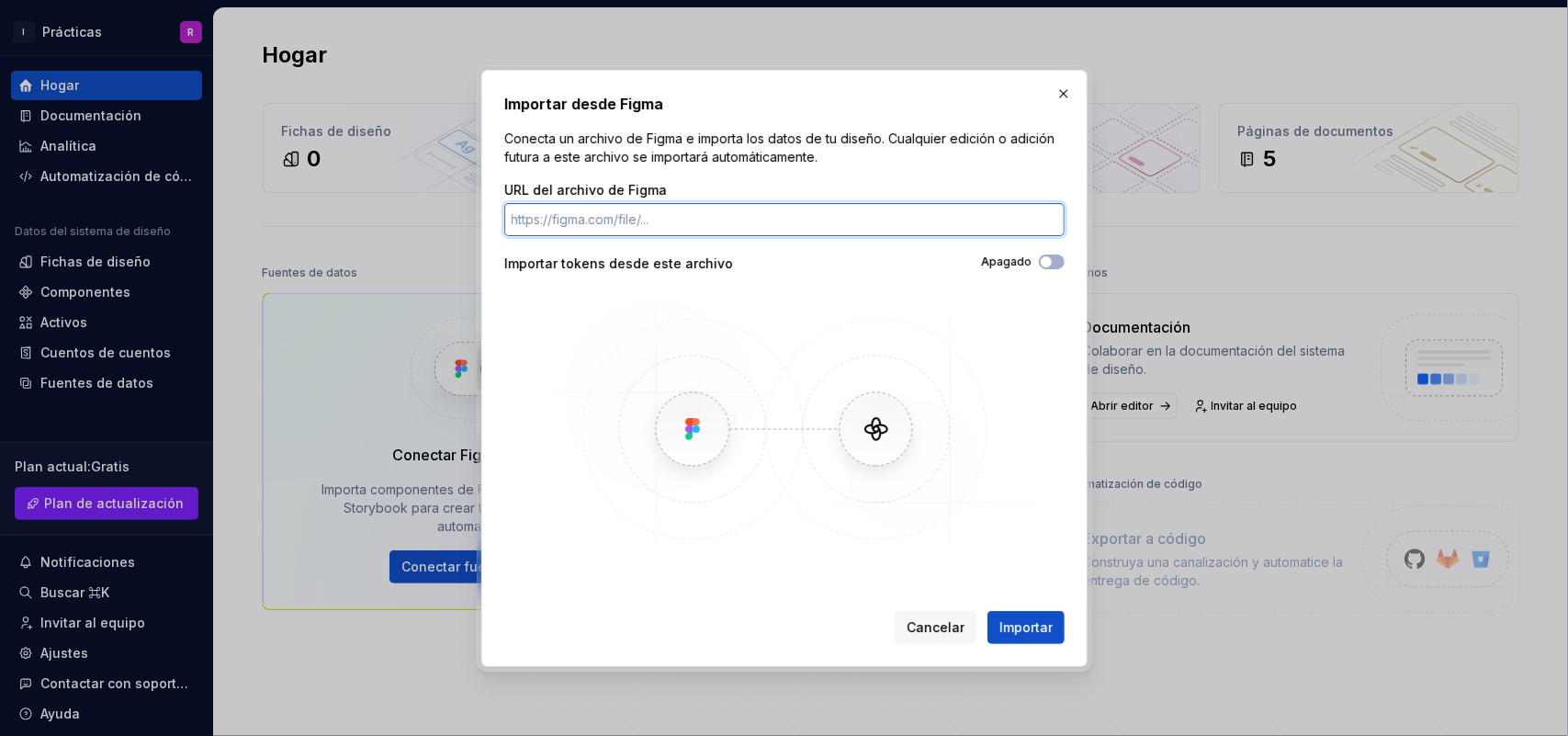 click on "URL del archivo de Figma" at bounding box center (784, 220) 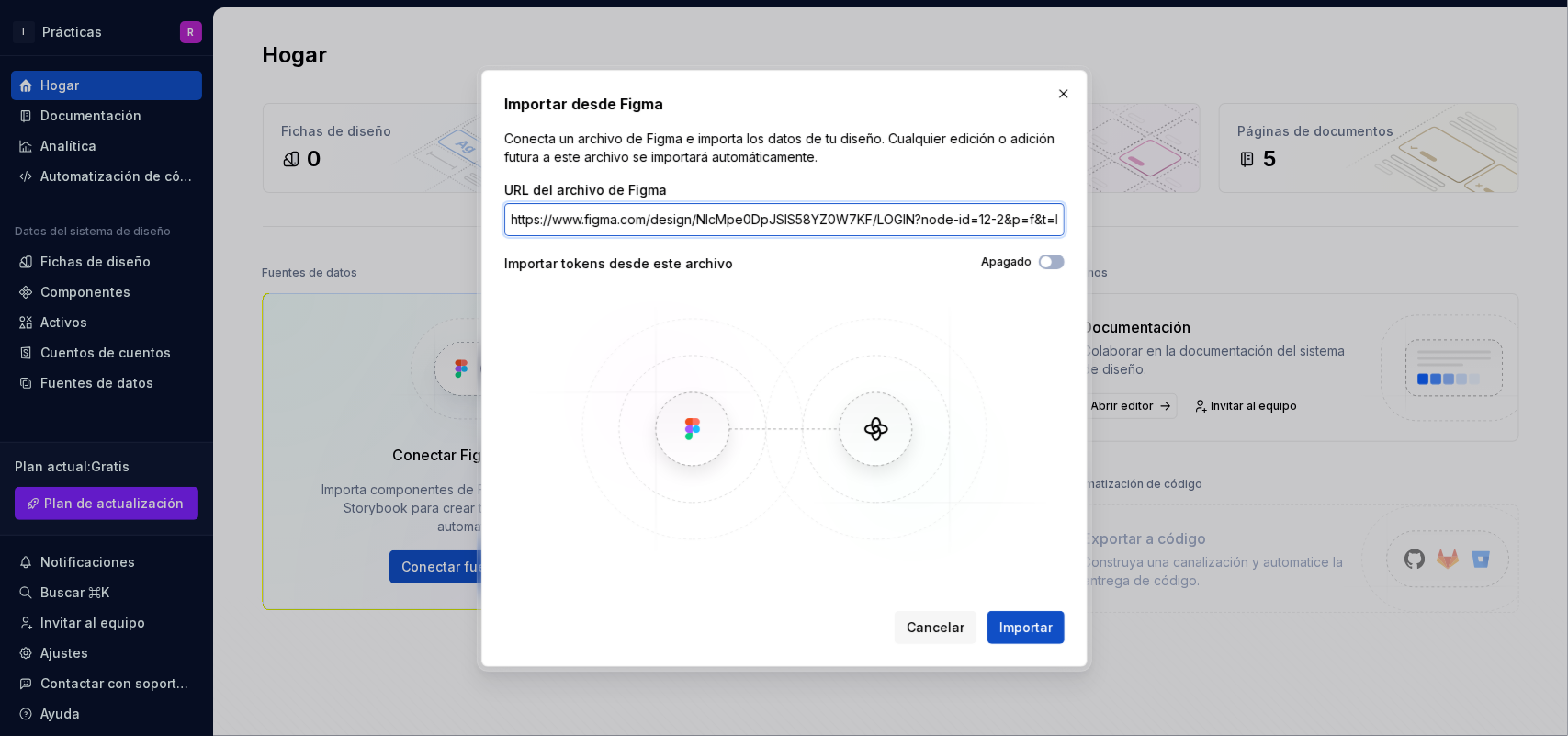 scroll, scrollTop: 0, scrollLeft: 145, axis: horizontal 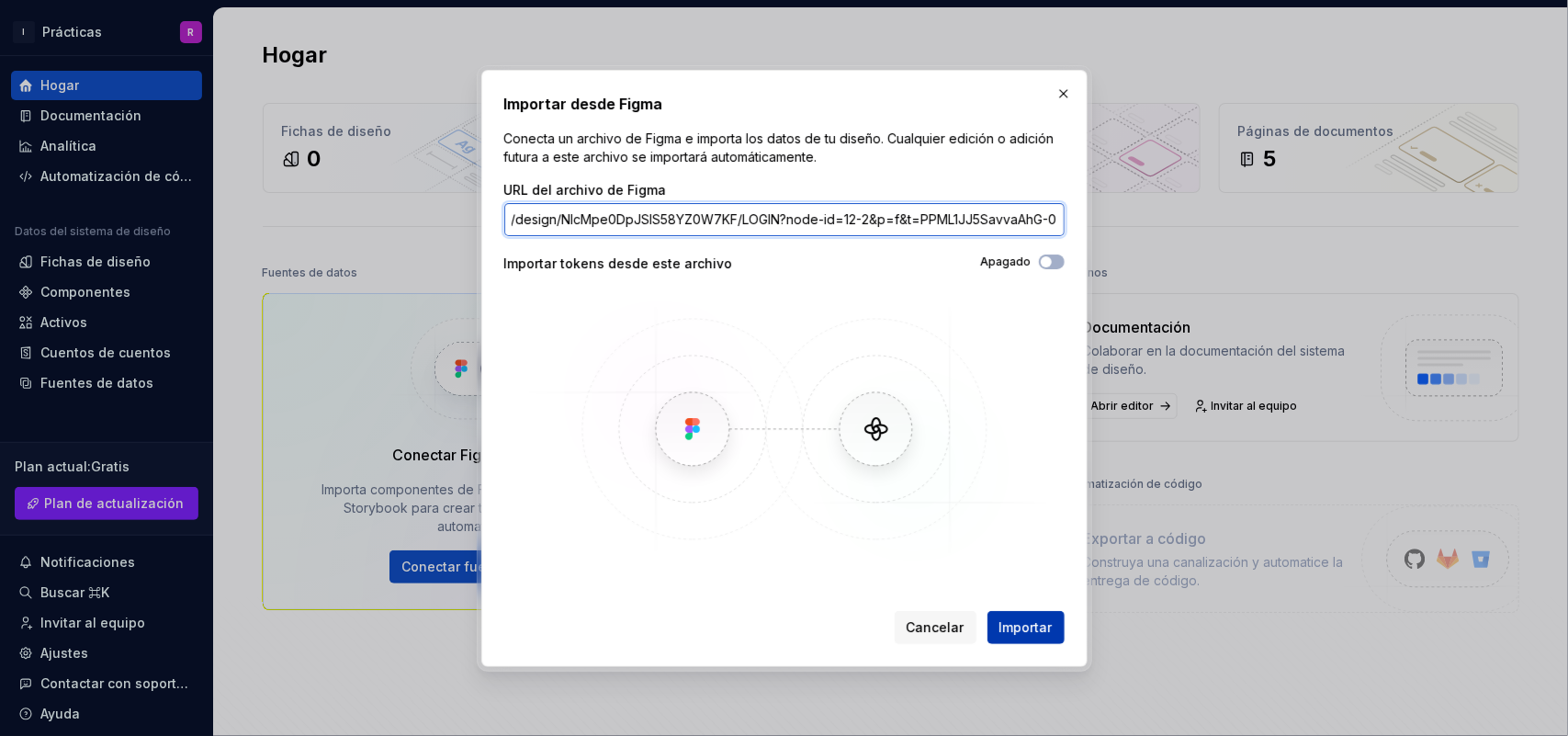 type on "https://www.figma.com/design/NlcMpe0DpJSlS58YZ0W7KF/LOGIN?node-id=12-2&p=f&t=PPML1JJ5SavvaAhG-0" 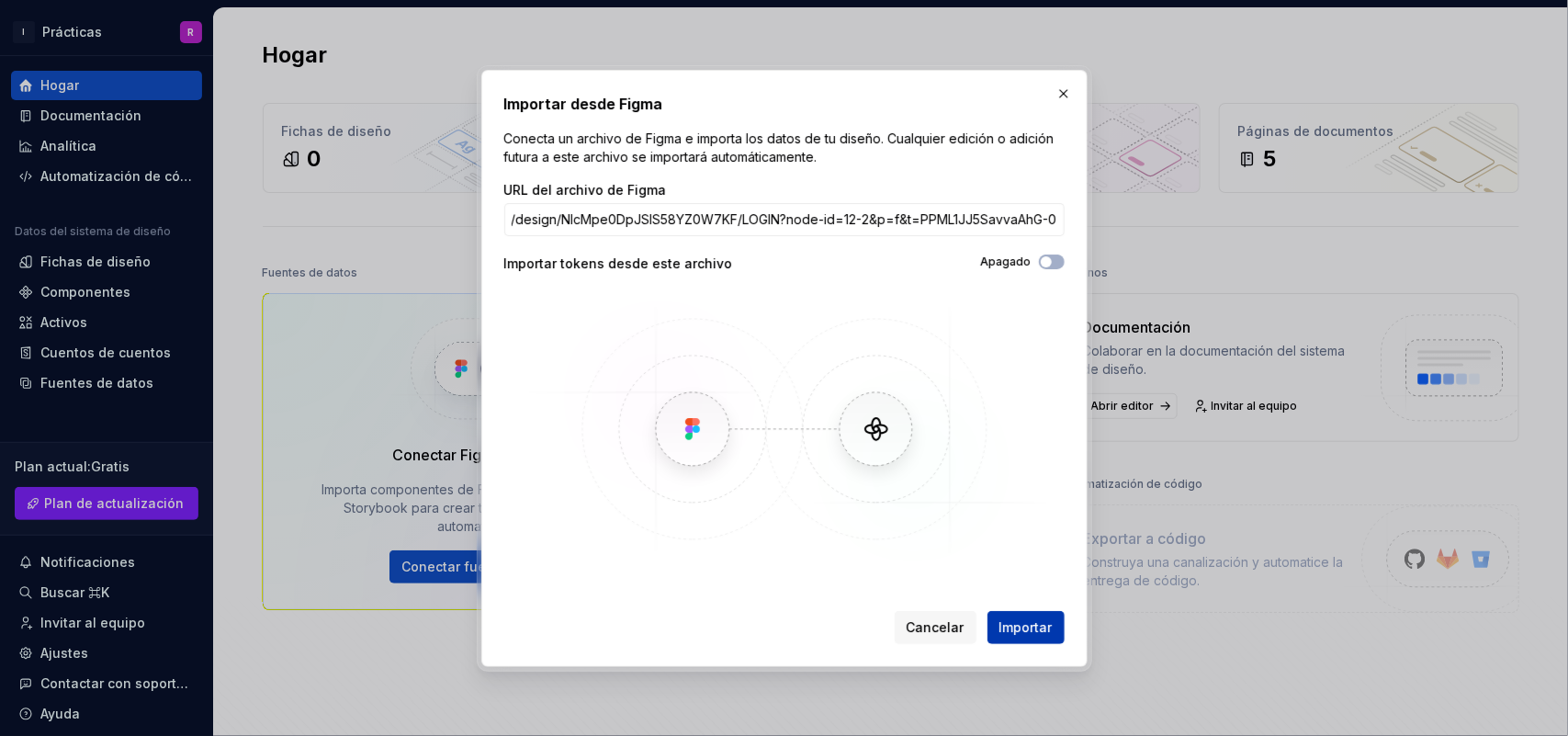 click on "Importar" at bounding box center [1026, 628] 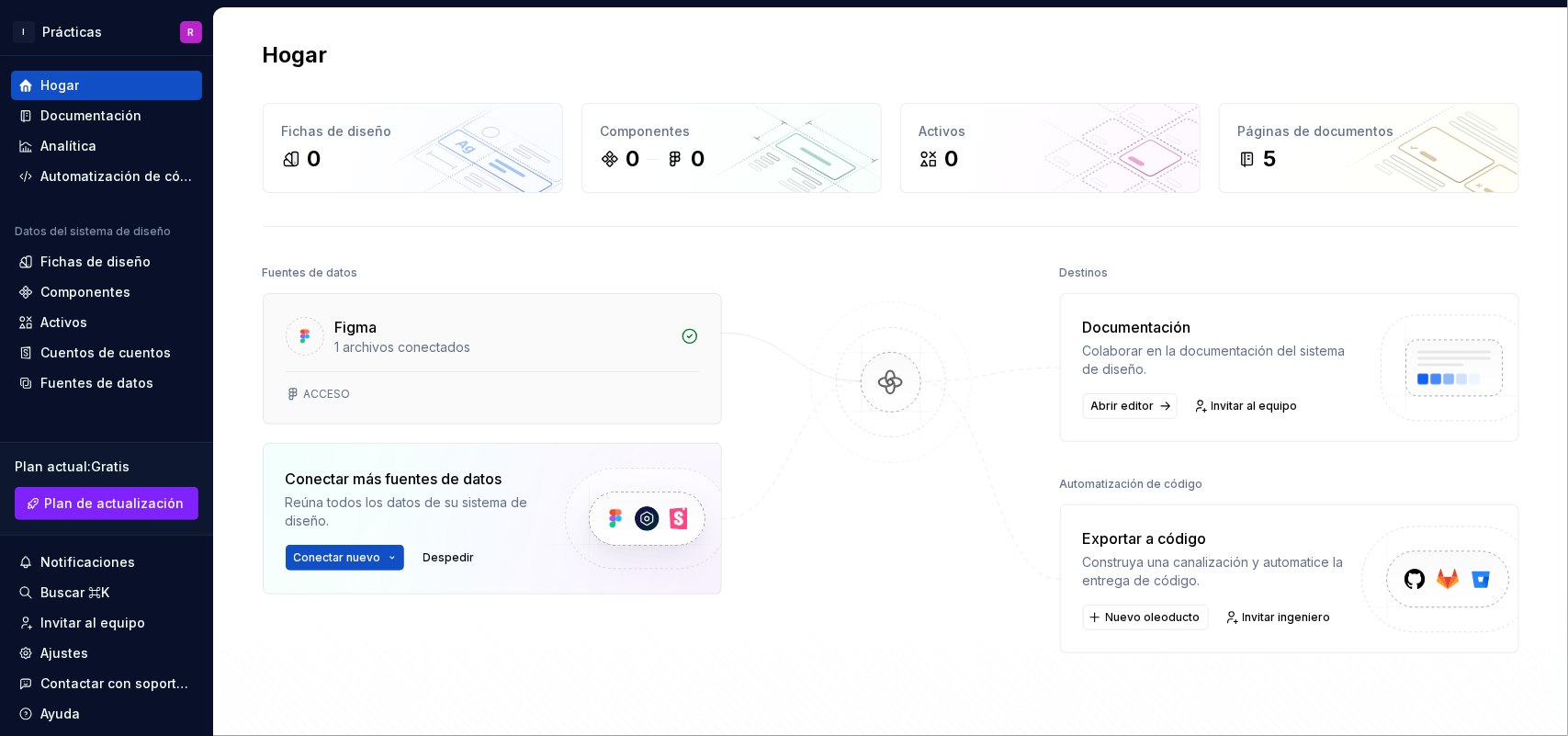 click on "Figma" at bounding box center (502, 327) 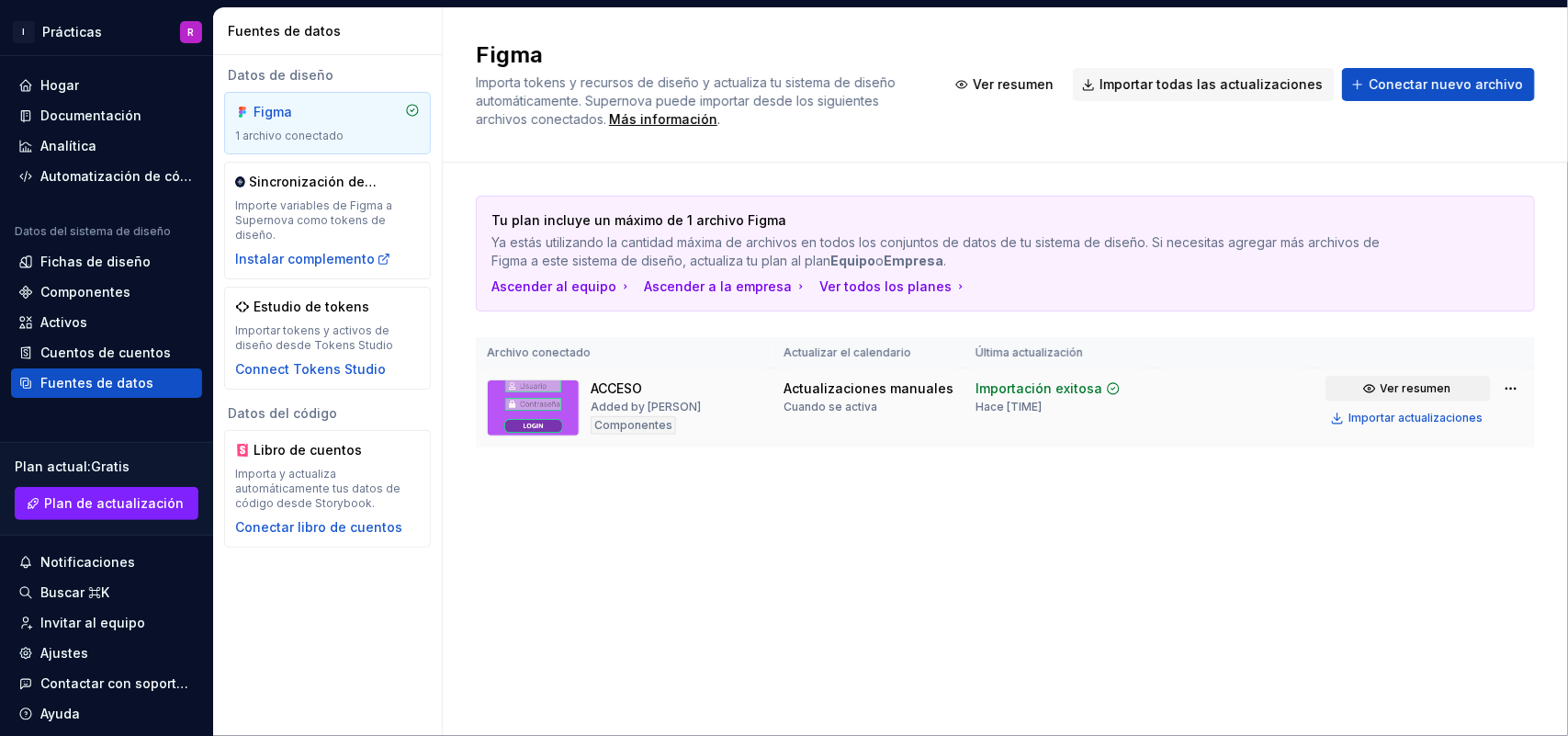 click on "Ver resumen" at bounding box center [1416, 388] 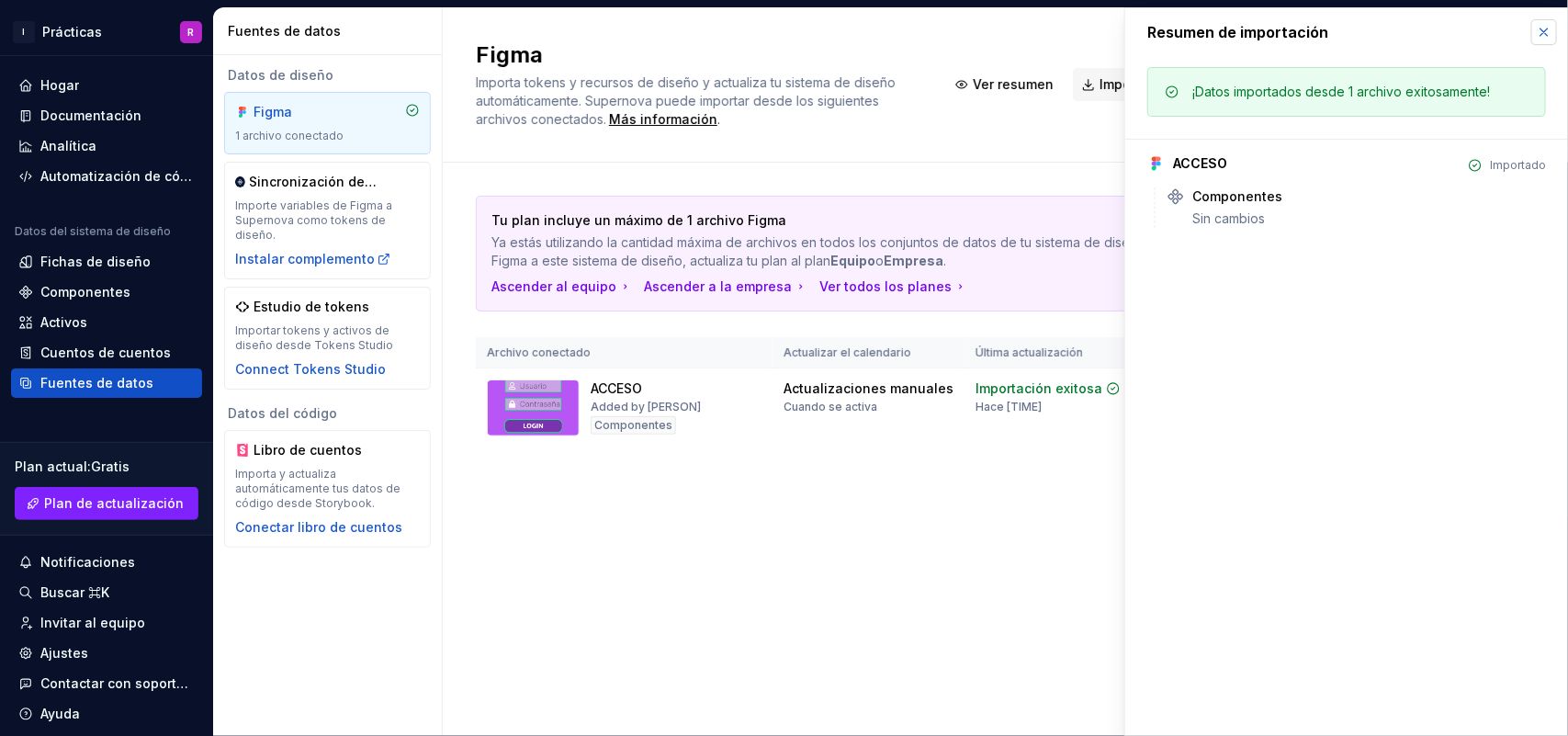 click at bounding box center [1544, 32] 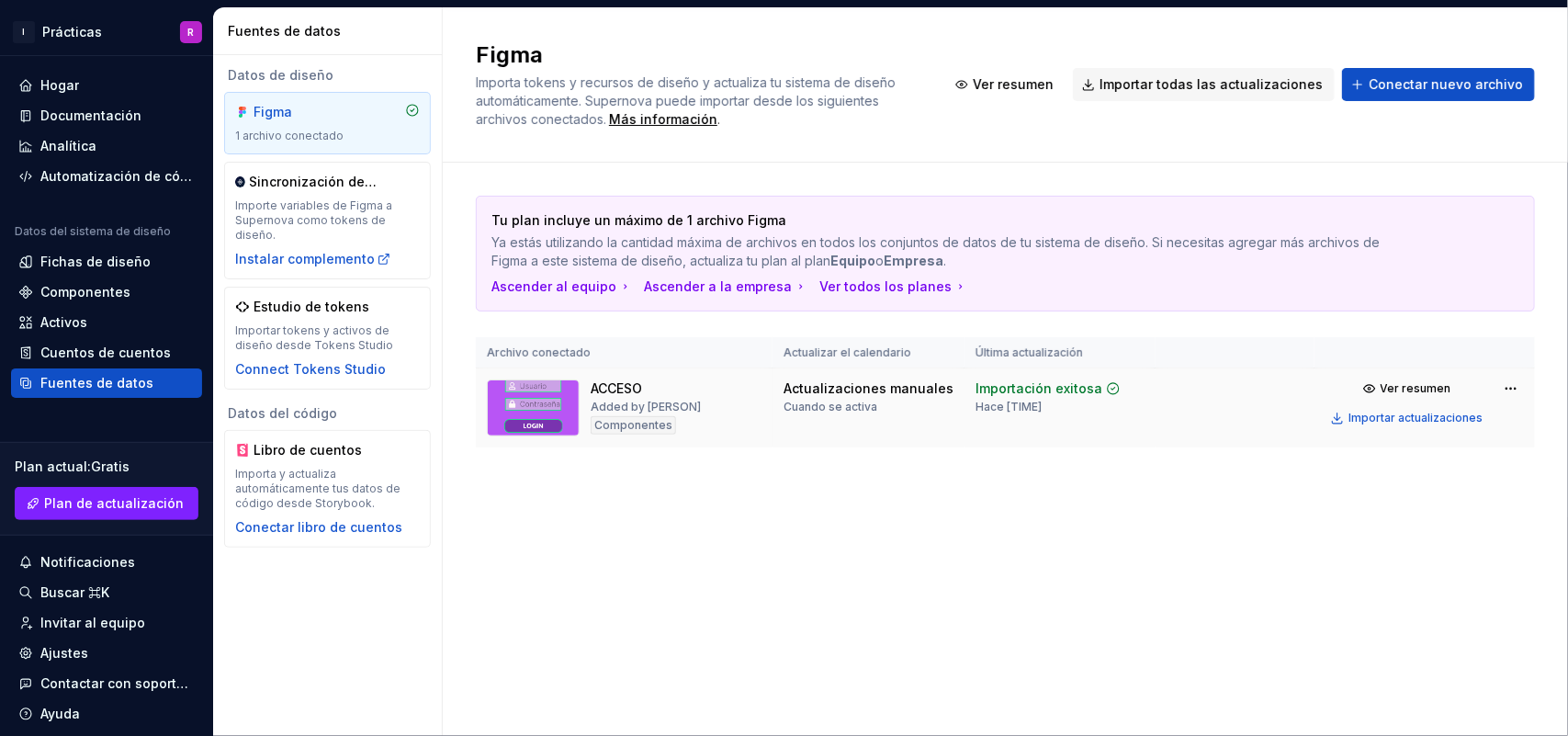 click at bounding box center (533, 408) 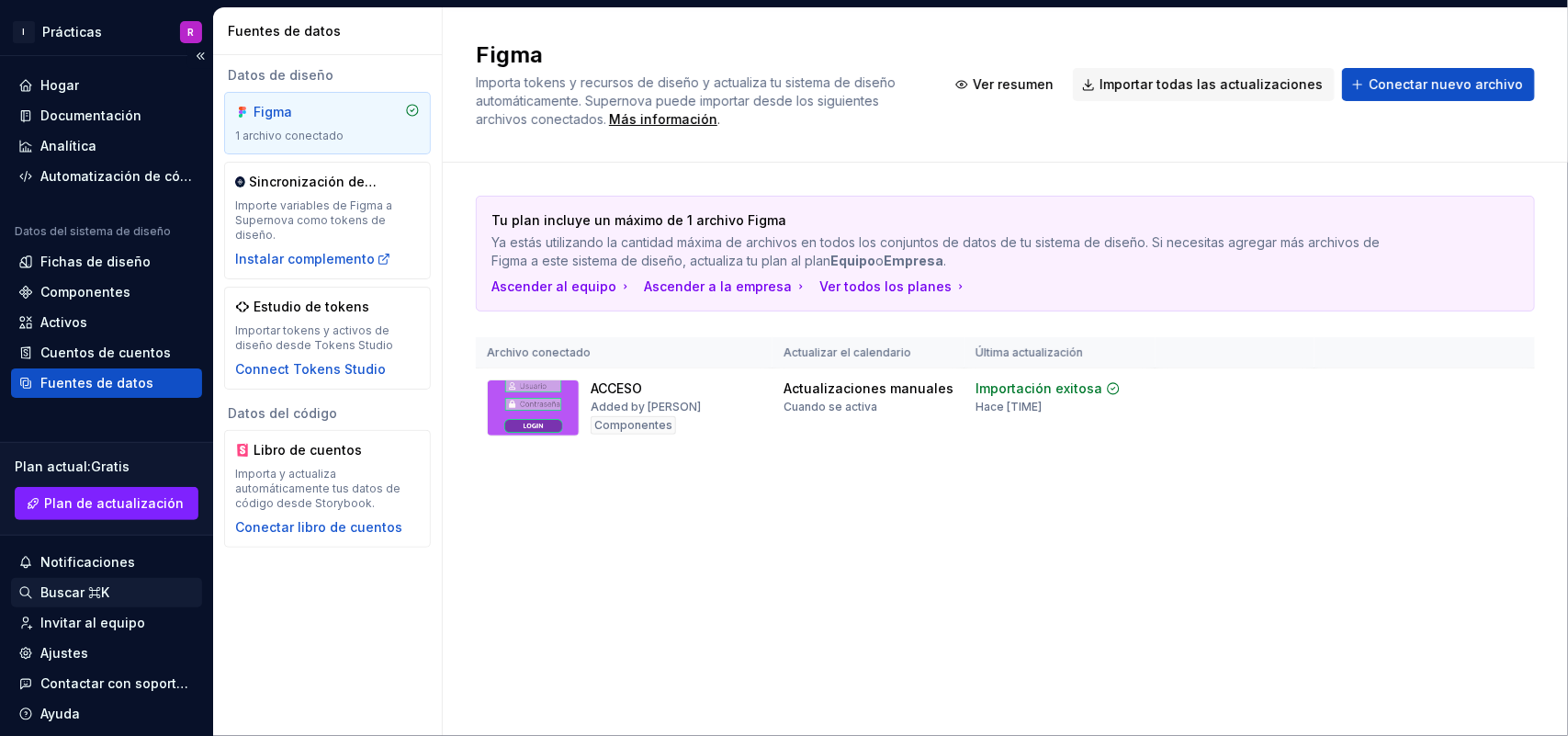 scroll, scrollTop: 56, scrollLeft: 0, axis: vertical 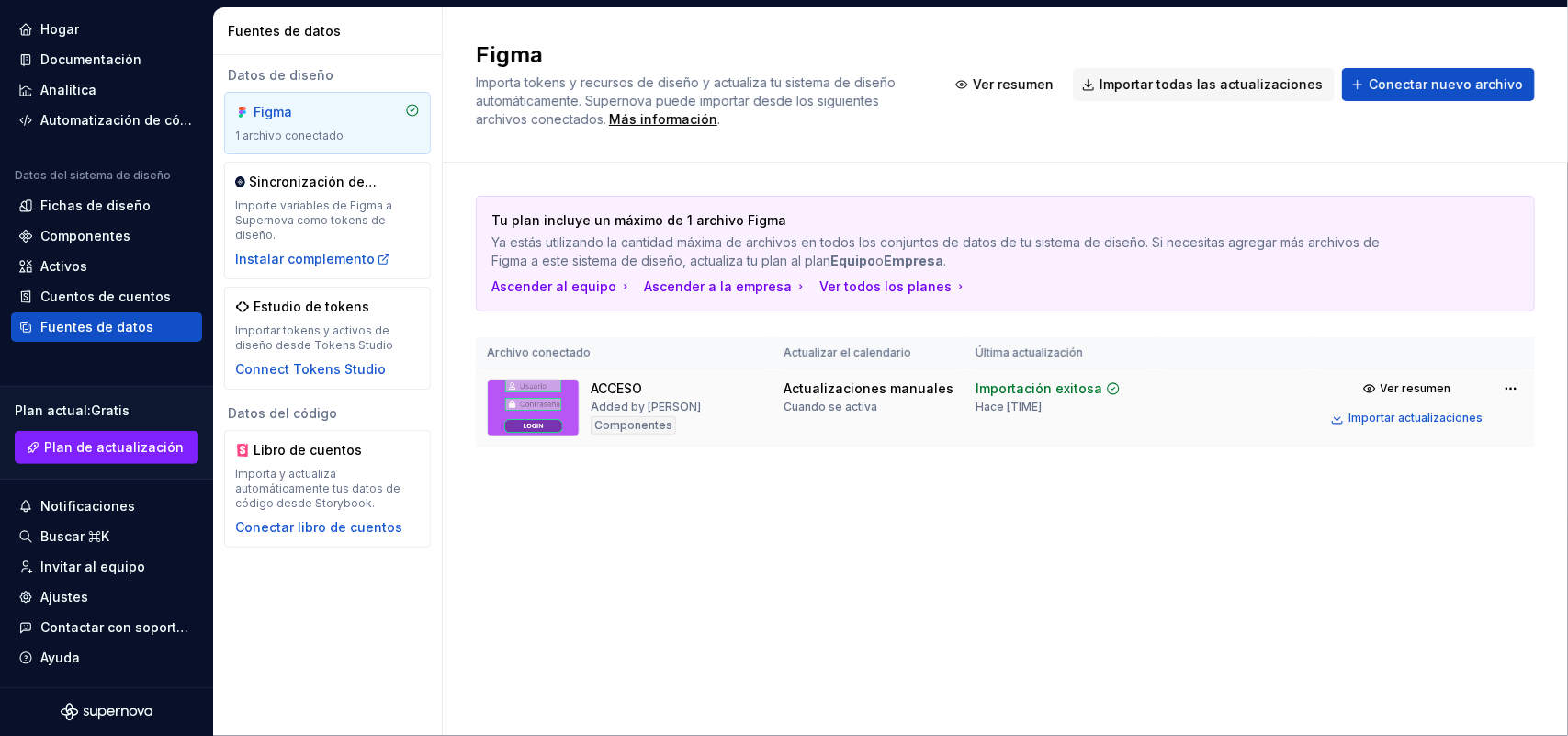 click at bounding box center (533, 408) 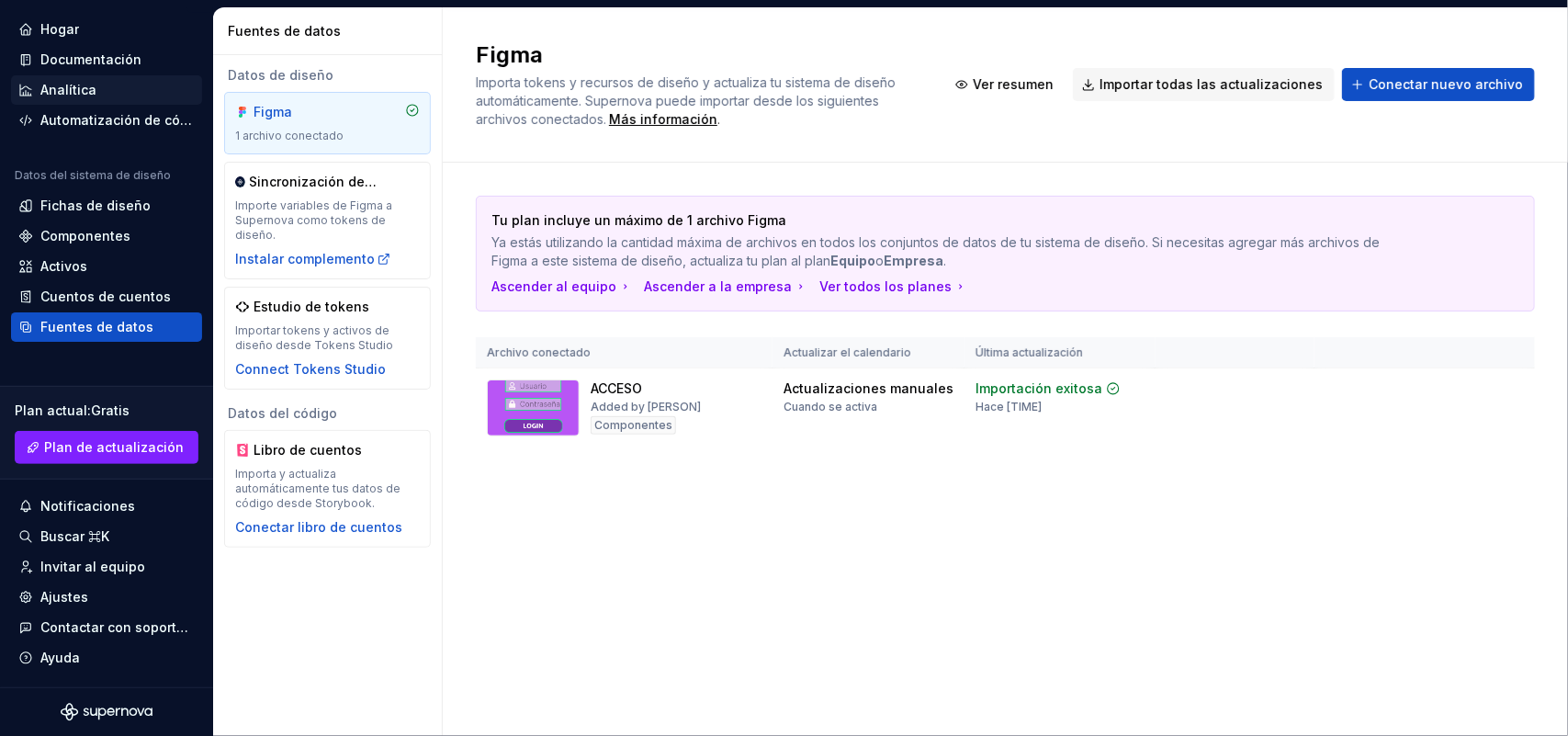 click on "Analítica" at bounding box center [68, 89] 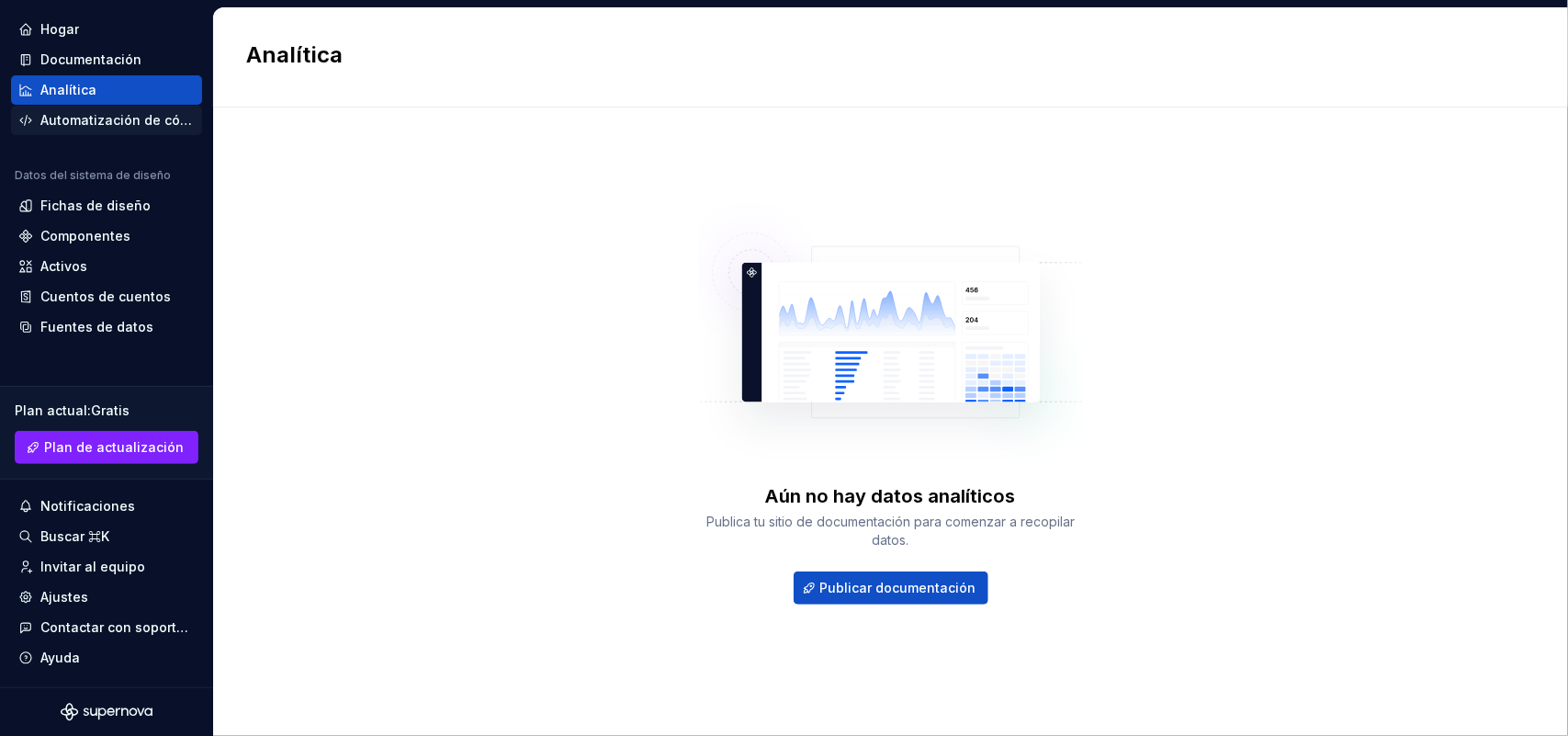 click on "Automatización de código" at bounding box center [124, 119] 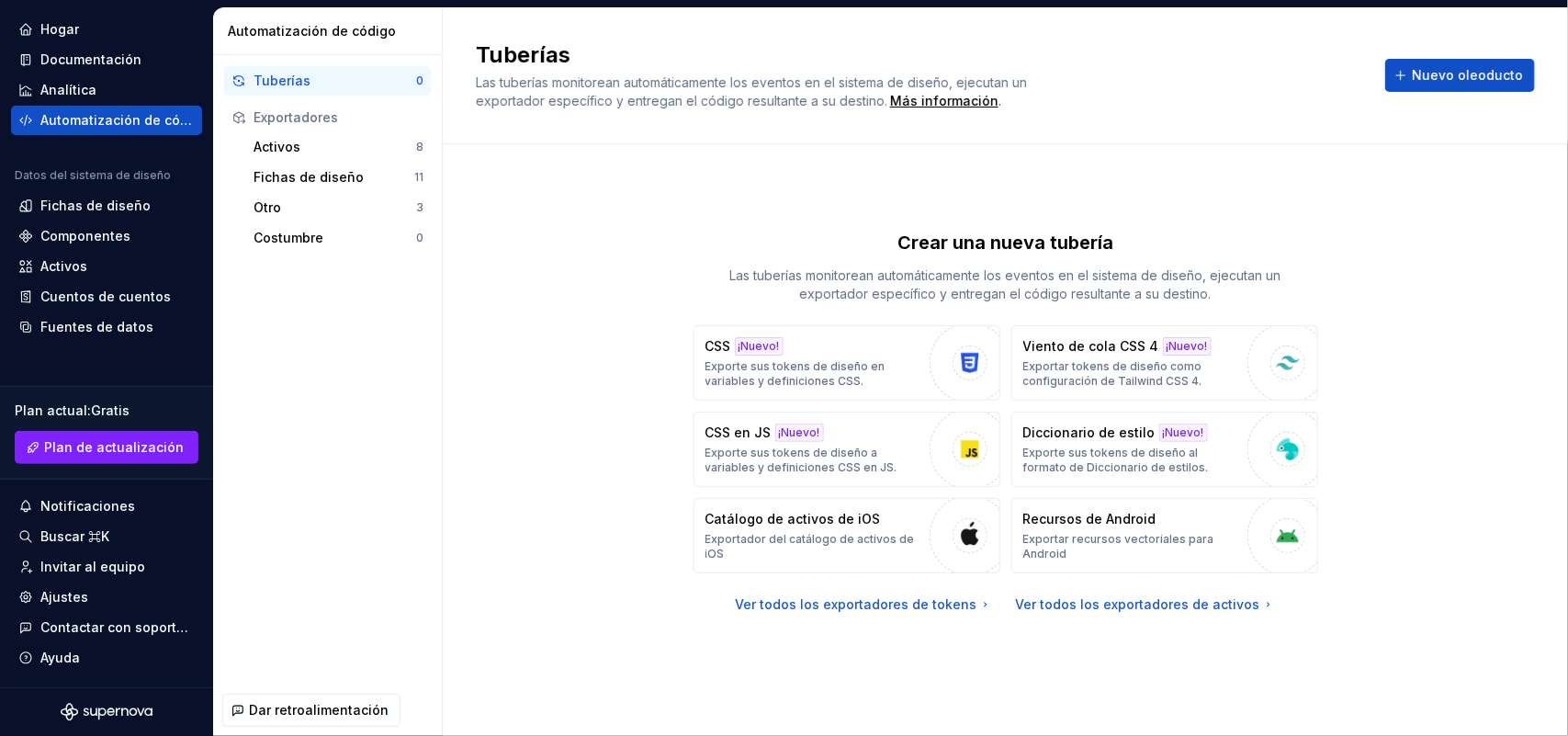 click at bounding box center [107, 712] 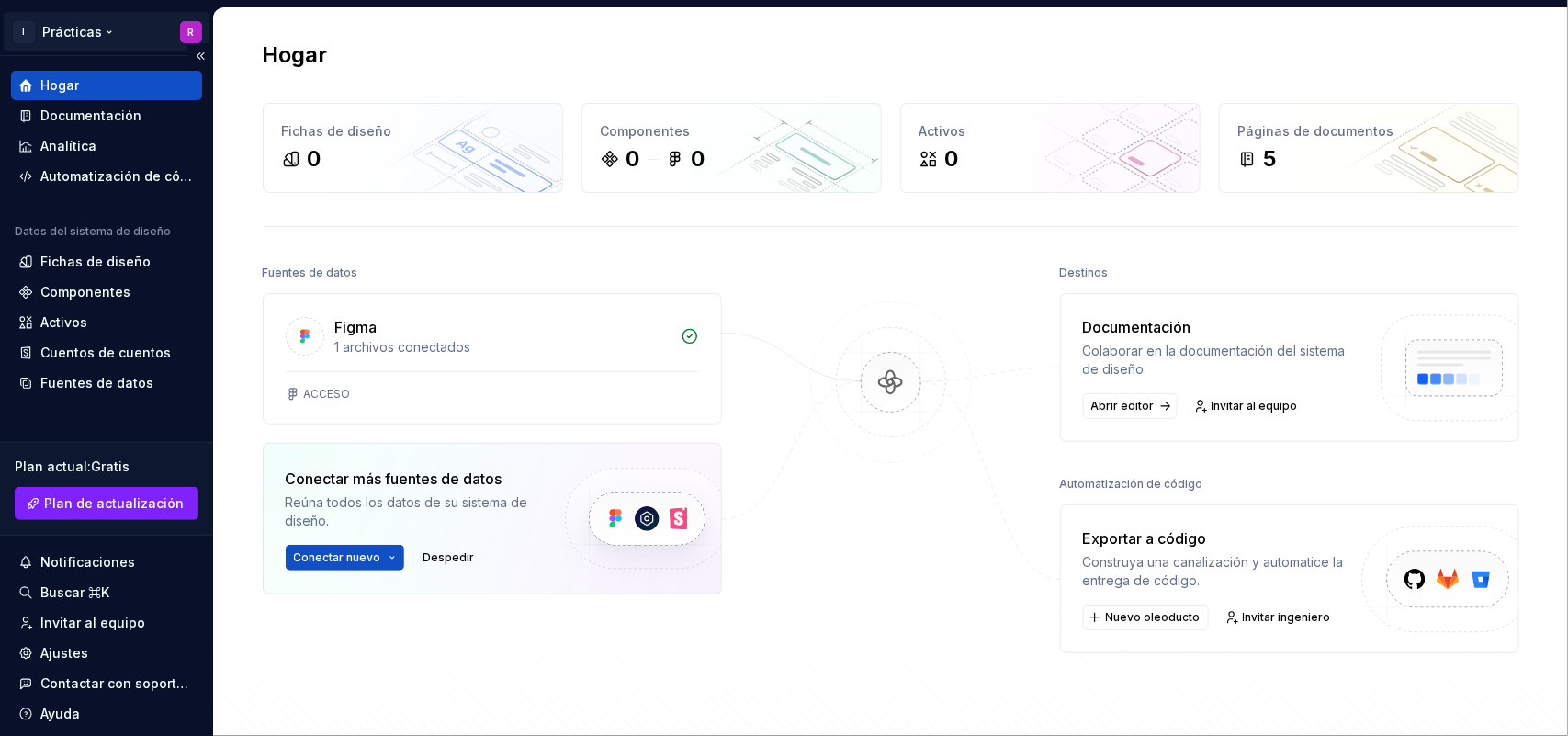 click on "I Prácticas R Hogar Documentación Analítica Automatización de código Datos del sistema de diseño Fichas de diseño Componentes Activos Cuentos de cuentos Fuentes de datos Plan actual  :  Gratis Plan de actualización Notificaciones Buscar ⌘K Invitar al equipo Ajustes Contactar con soporte técnico Ayuda Hogar Fichas de diseño 0 Componentes 0 0 Activos 0 Páginas de documentos 5 Fuentes de datos Figma 1 archivos conectados ACCESO Conectar más fuentes de datos Reúna todos los datos de su sistema de diseño. Conectar nuevo Despedir Destinos Documentación Colaborar en la documentación del sistema de diseño. Abrir editor Invitar al equipo Automatización de código Exportar a código Construya una canalización y automatice la entrega de código. Nuevo oleoducto Invitar ingeniero Documentación del producto Aprenda a construir, gestionar y mantener sistemas de diseño de formas más inteligentes. Documentación para desarrolladores Únete a nuestra comunidad de Slack   Texto original" at bounding box center (784, 368) 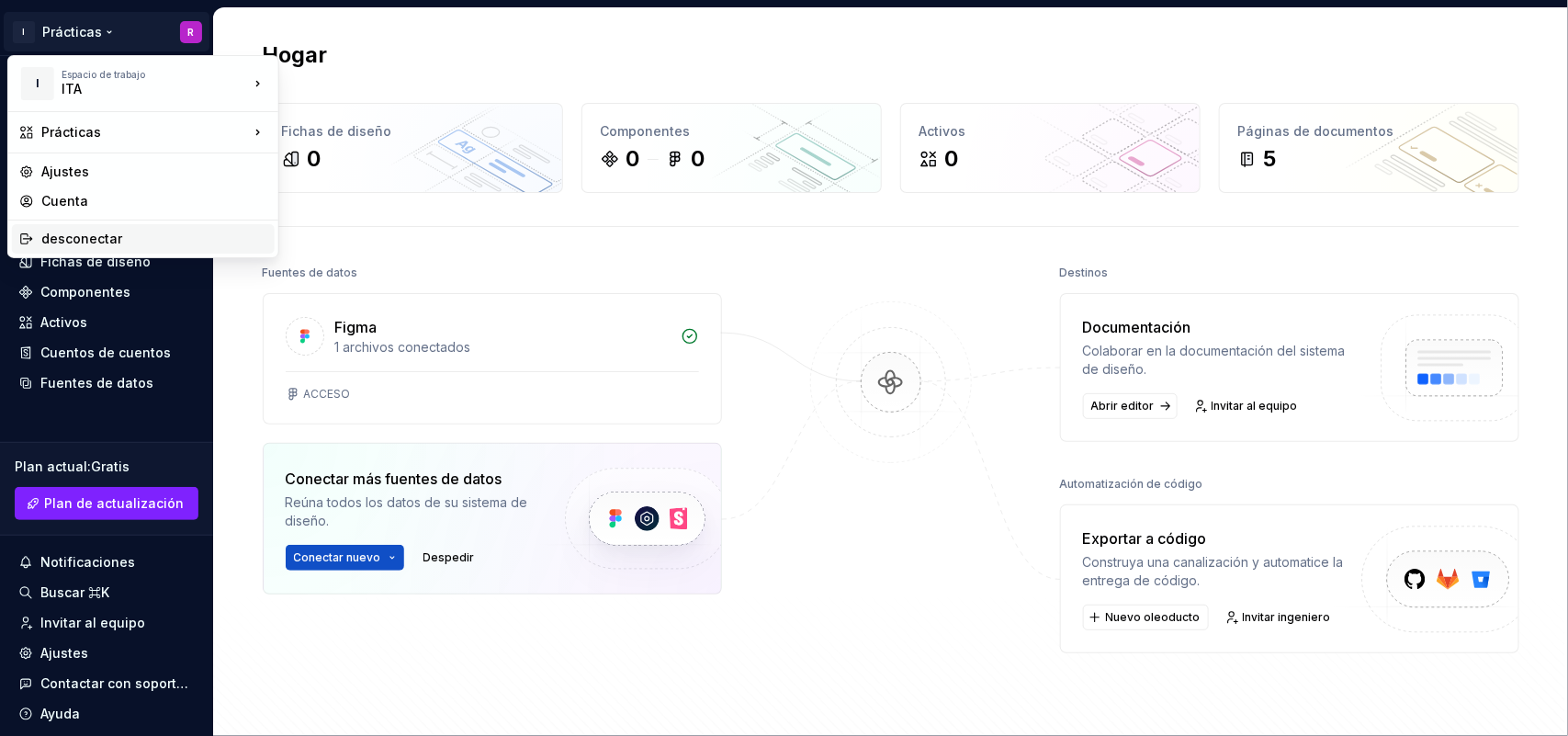 click on "desconectar" at bounding box center [82, 238] 